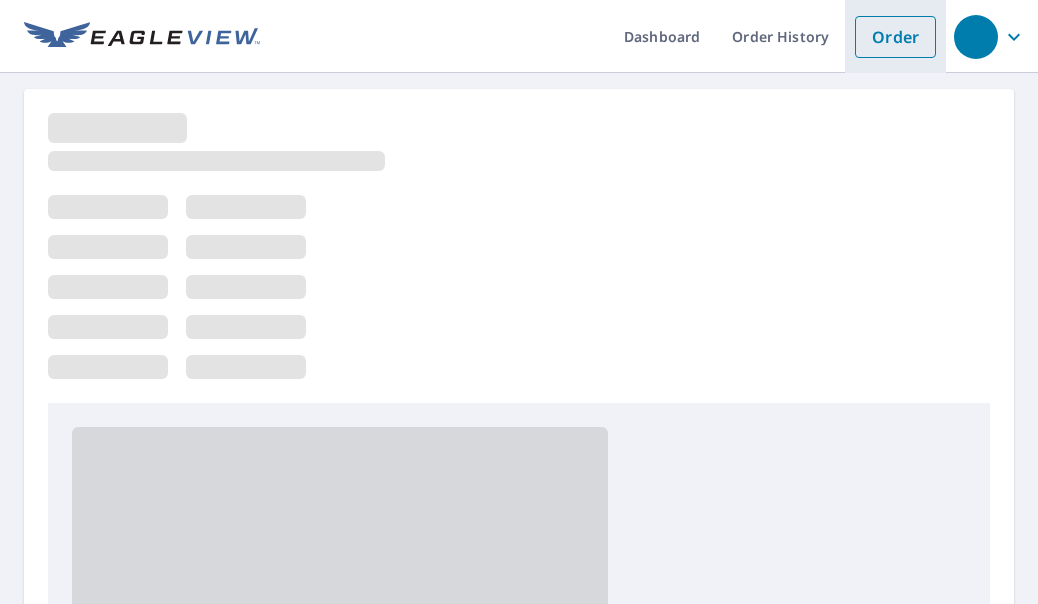 scroll, scrollTop: 0, scrollLeft: 0, axis: both 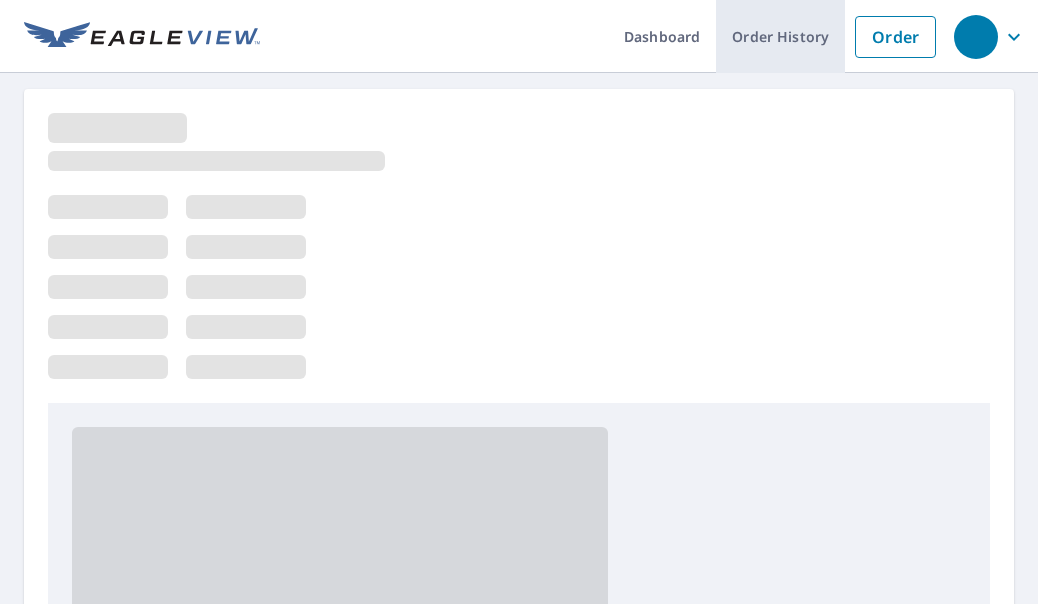 click on "Order History" at bounding box center (780, 36) 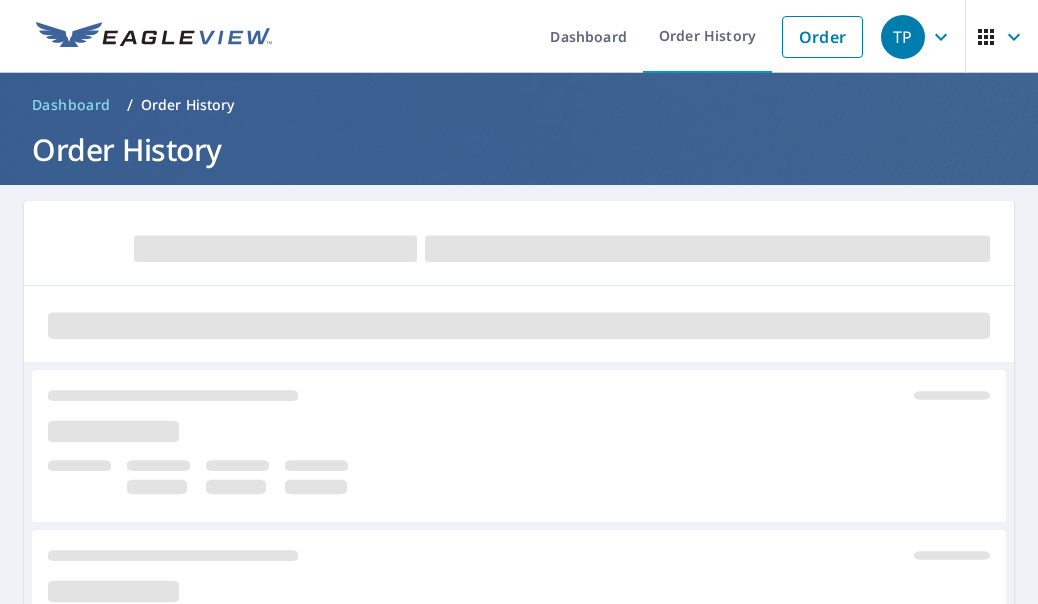 scroll, scrollTop: 0, scrollLeft: 0, axis: both 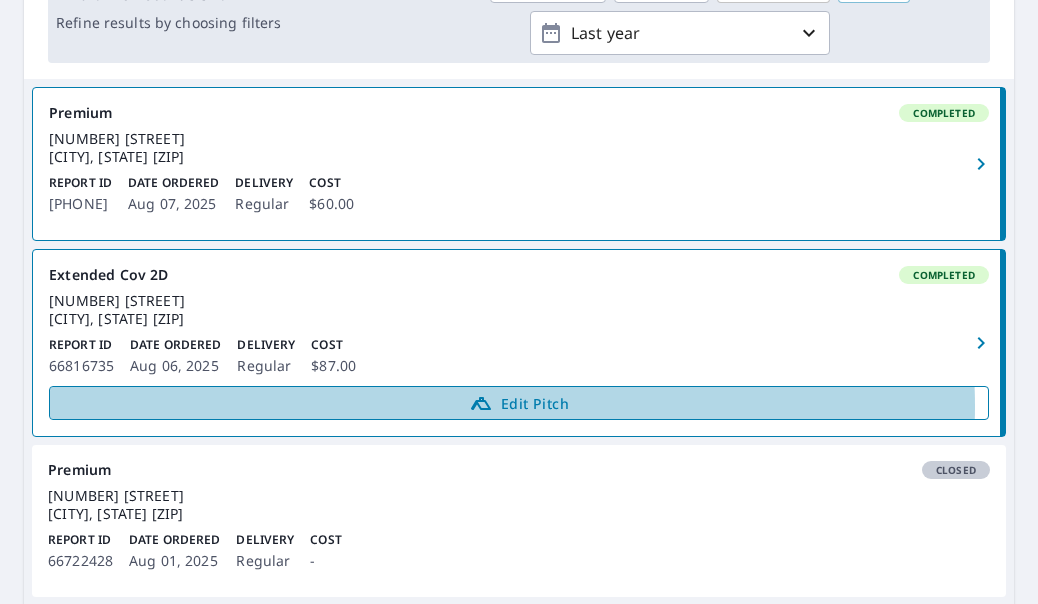 click on "Edit Pitch" at bounding box center (519, 403) 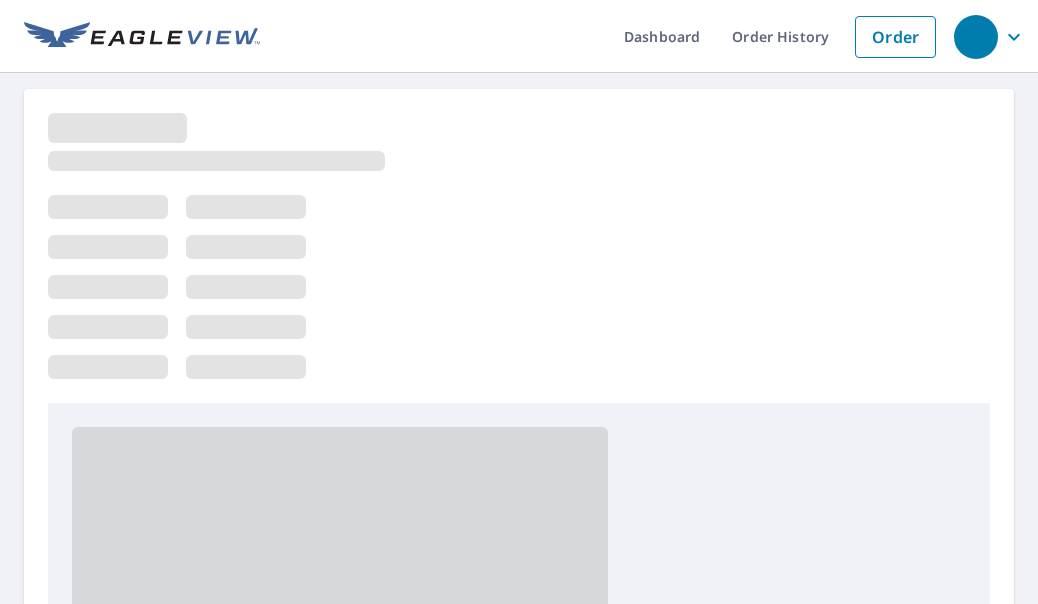 scroll, scrollTop: 0, scrollLeft: 0, axis: both 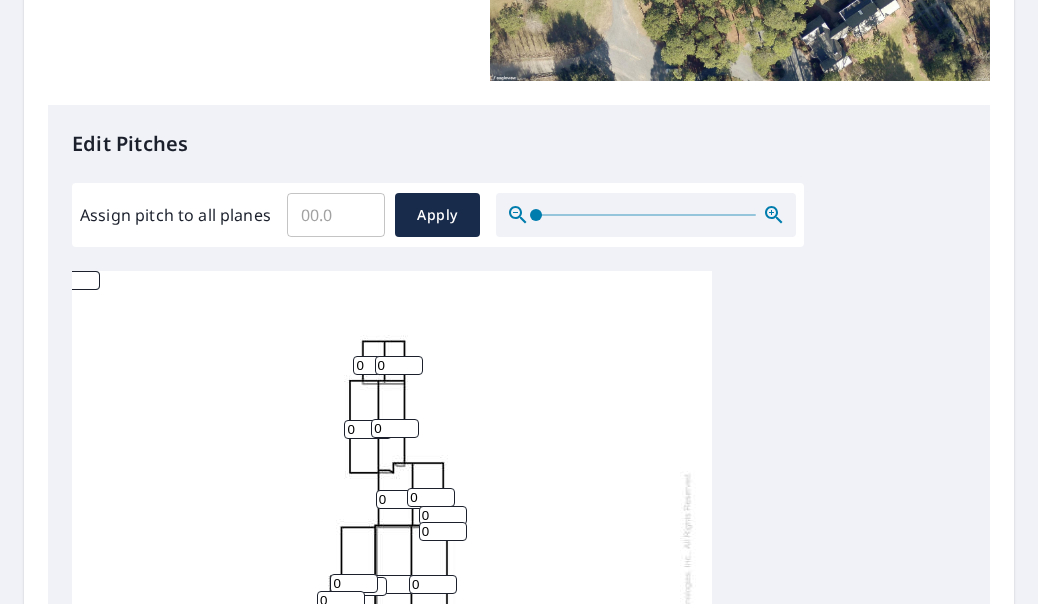 click on "Assign pitch to all planes" at bounding box center (336, 215) 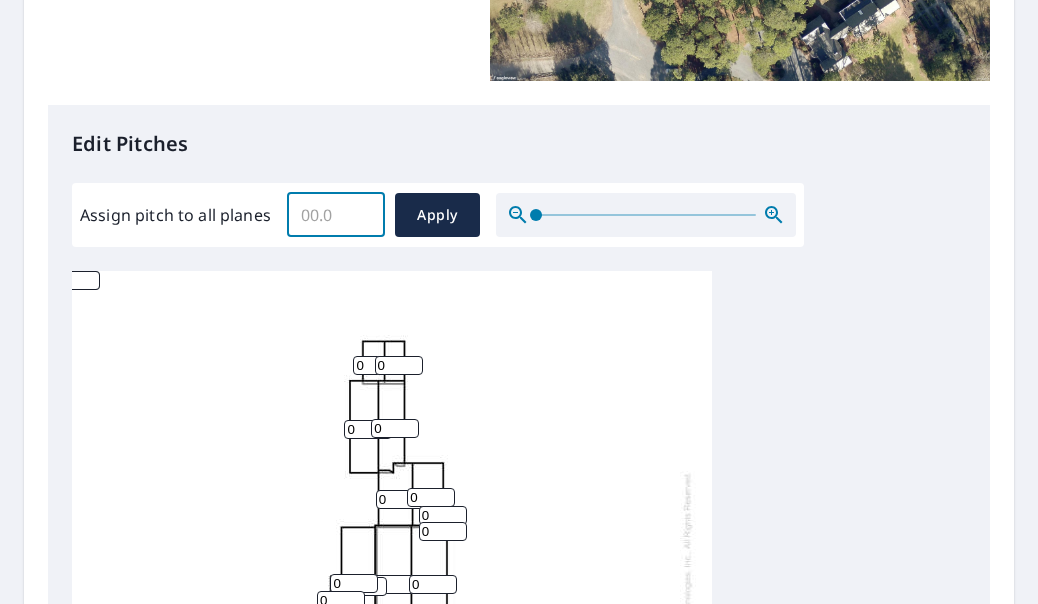 scroll, scrollTop: 20, scrollLeft: 0, axis: vertical 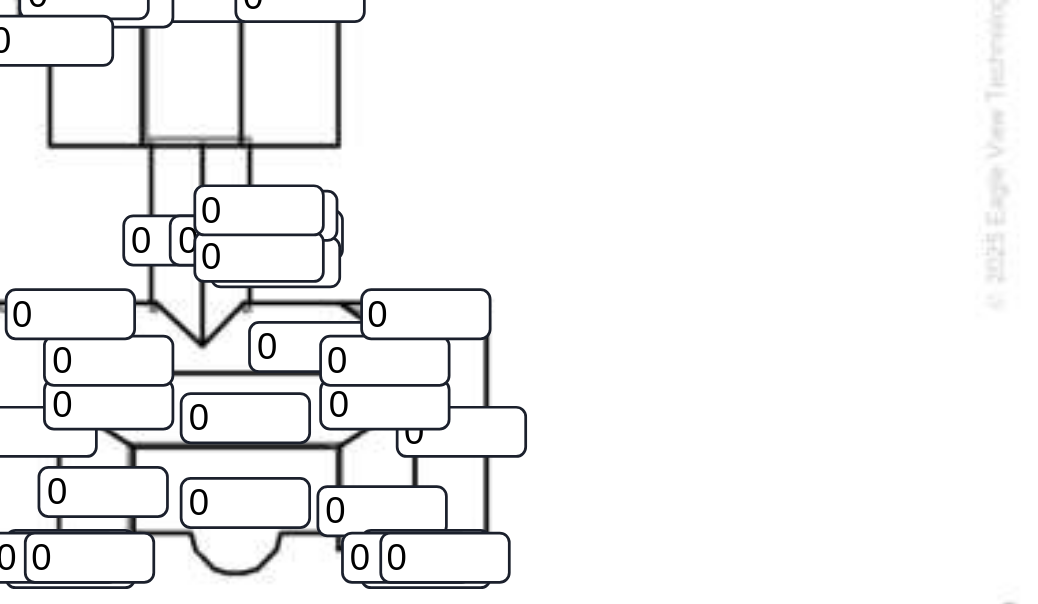 click on "0" at bounding box center (413, 404) 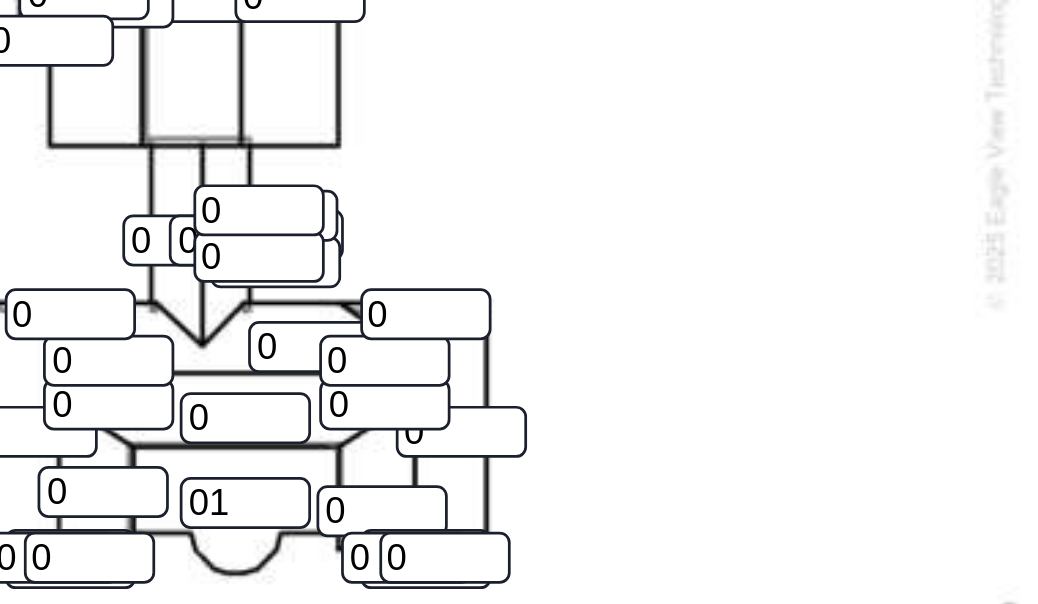 type on "0" 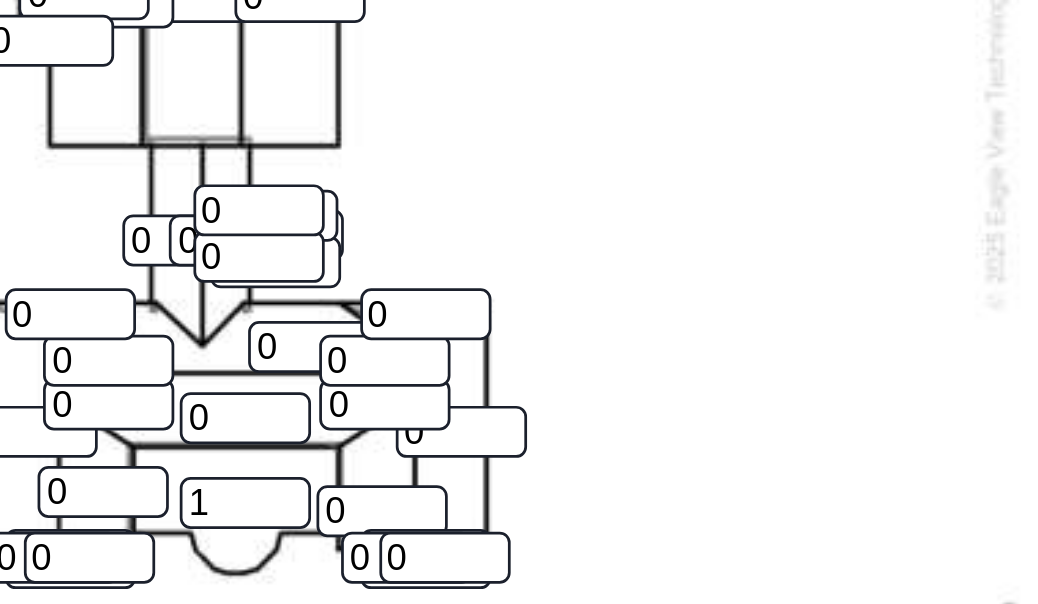 scroll, scrollTop: 0, scrollLeft: 0, axis: both 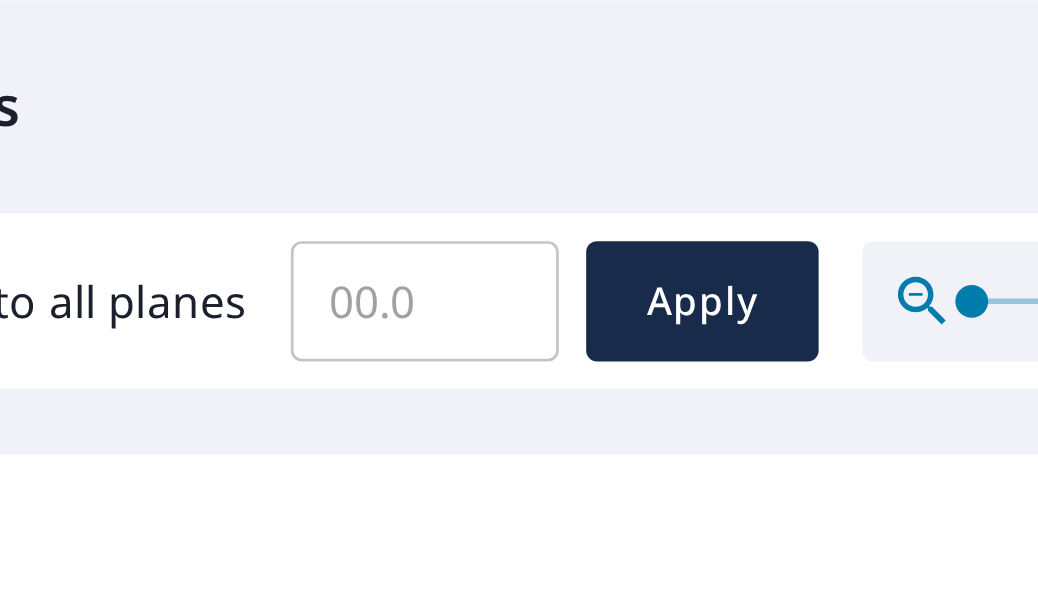 type on "1" 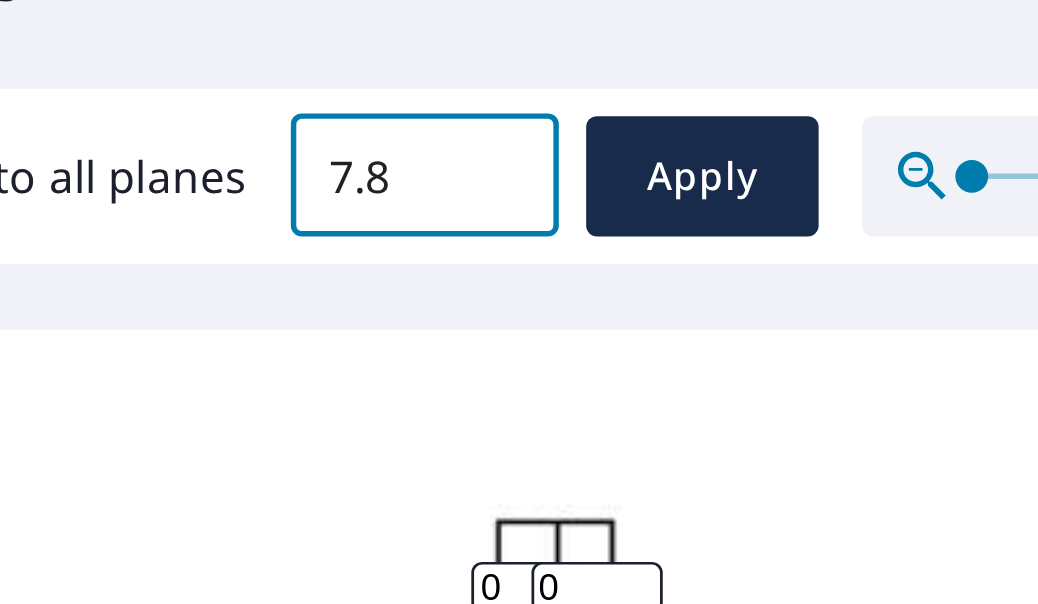 scroll, scrollTop: 371, scrollLeft: 0, axis: vertical 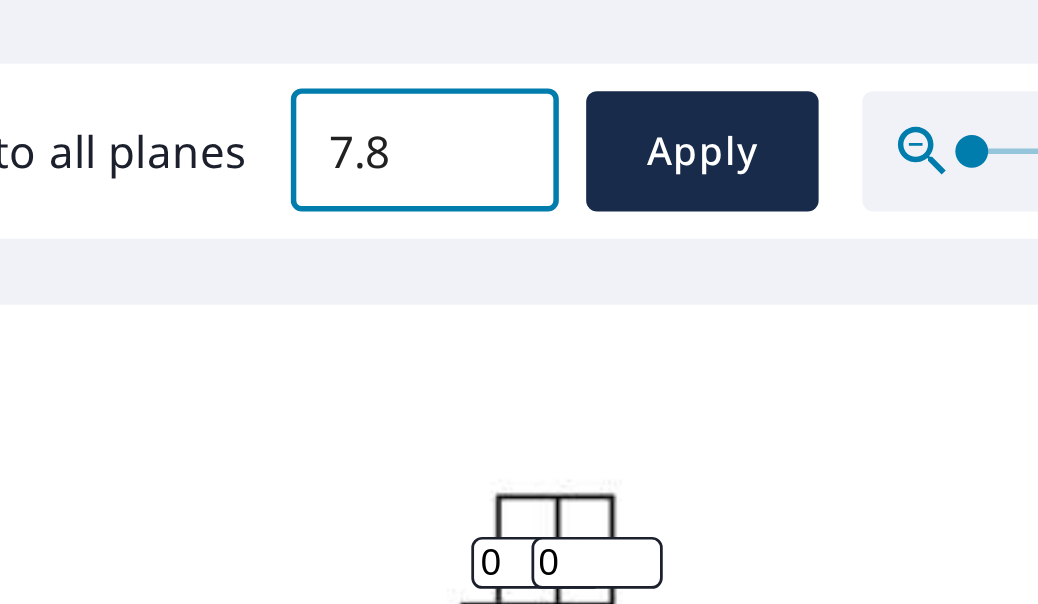 type on "7" 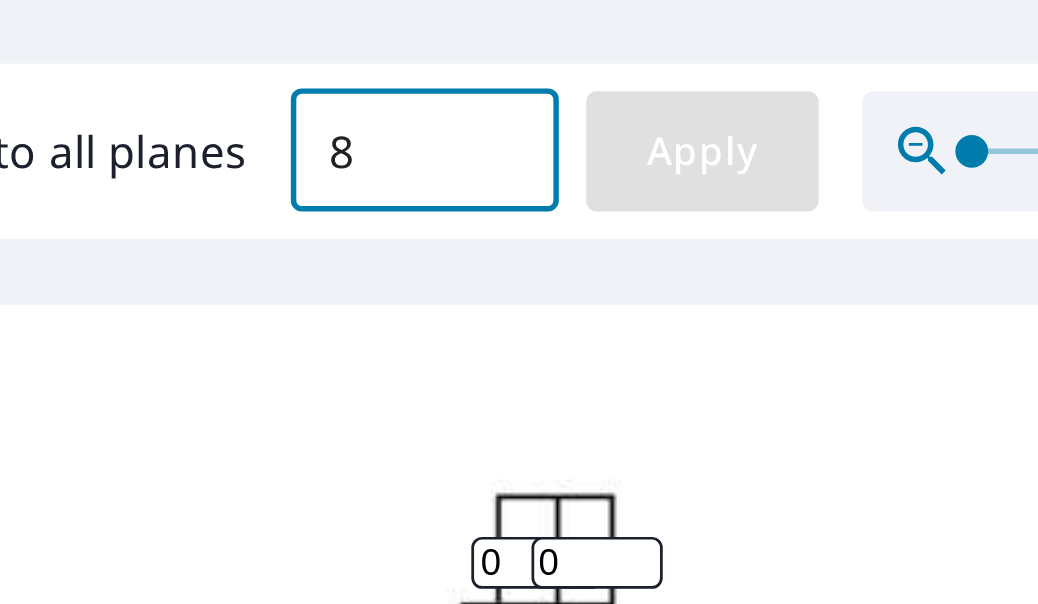 type on "8" 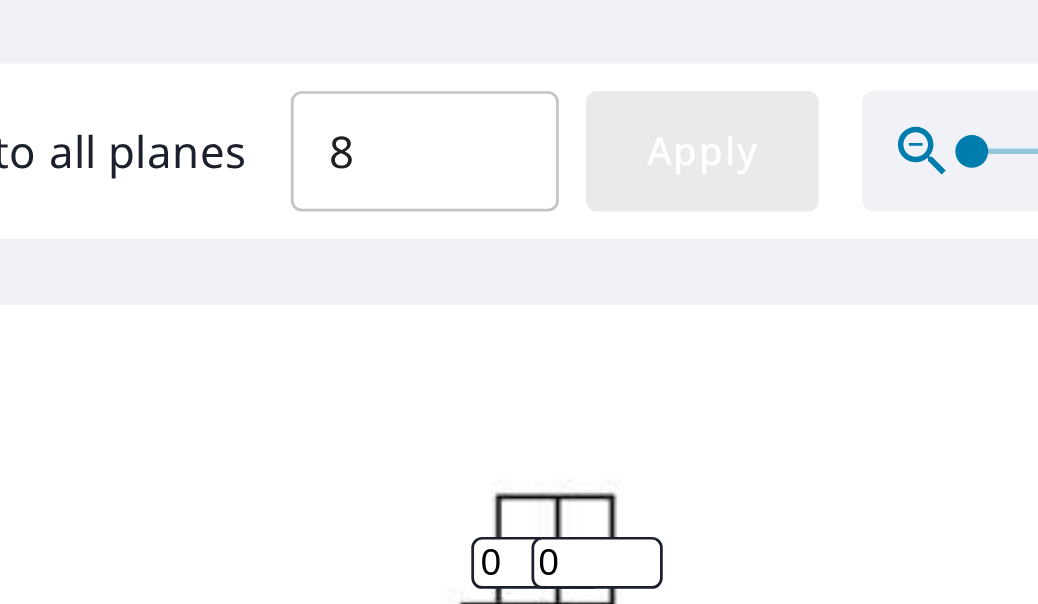click on "Apply" at bounding box center (437, 276) 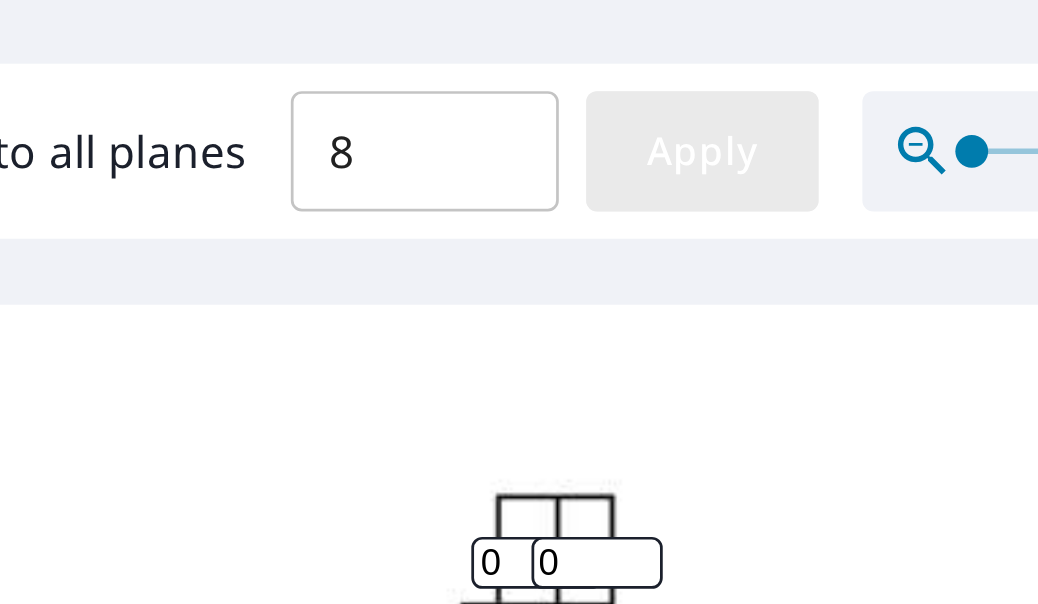 type on "8" 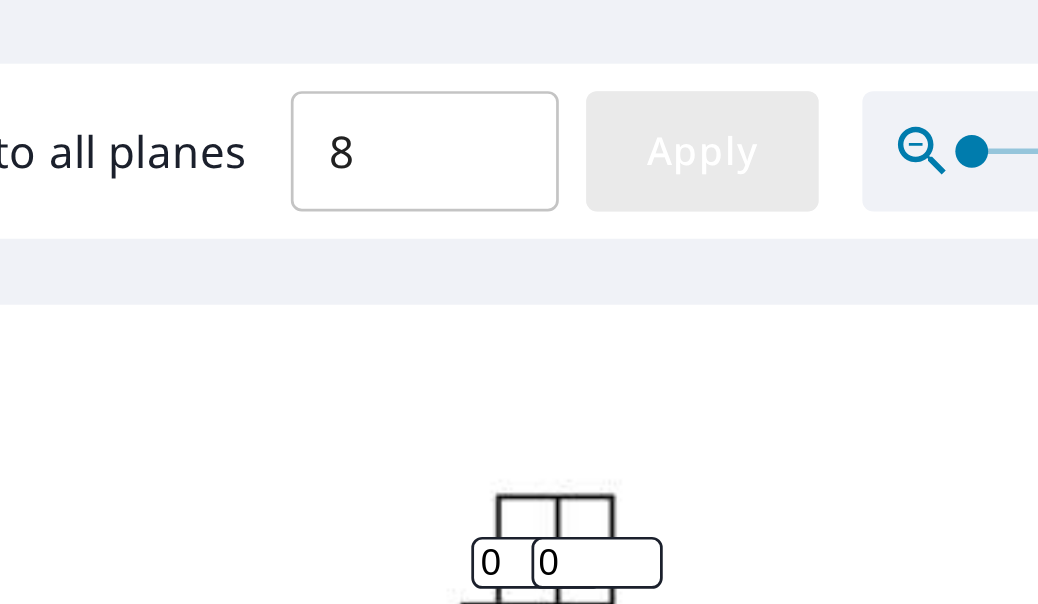 type on "8" 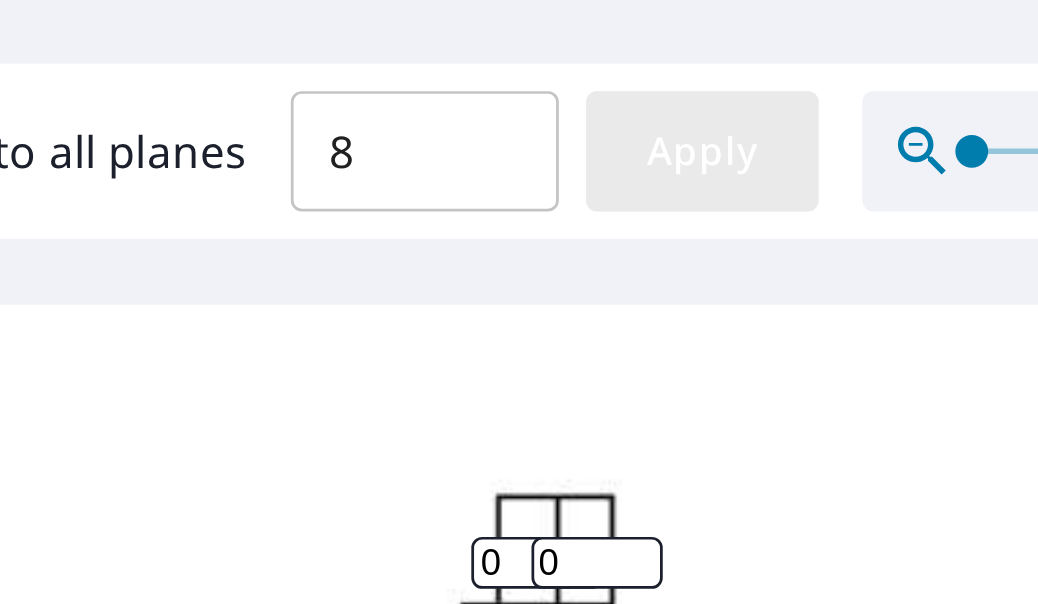 type on "8" 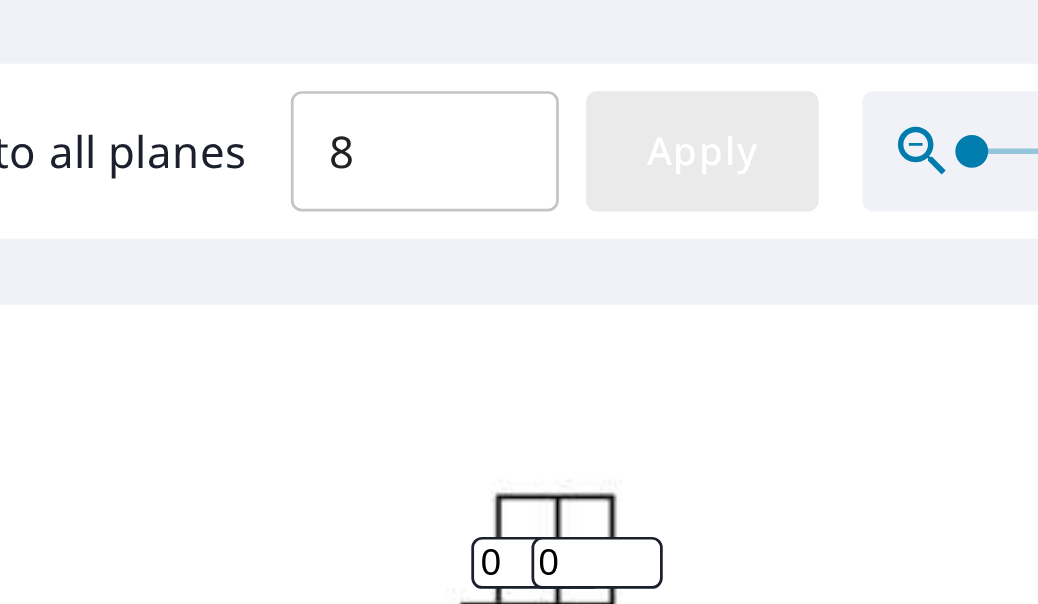 type on "8" 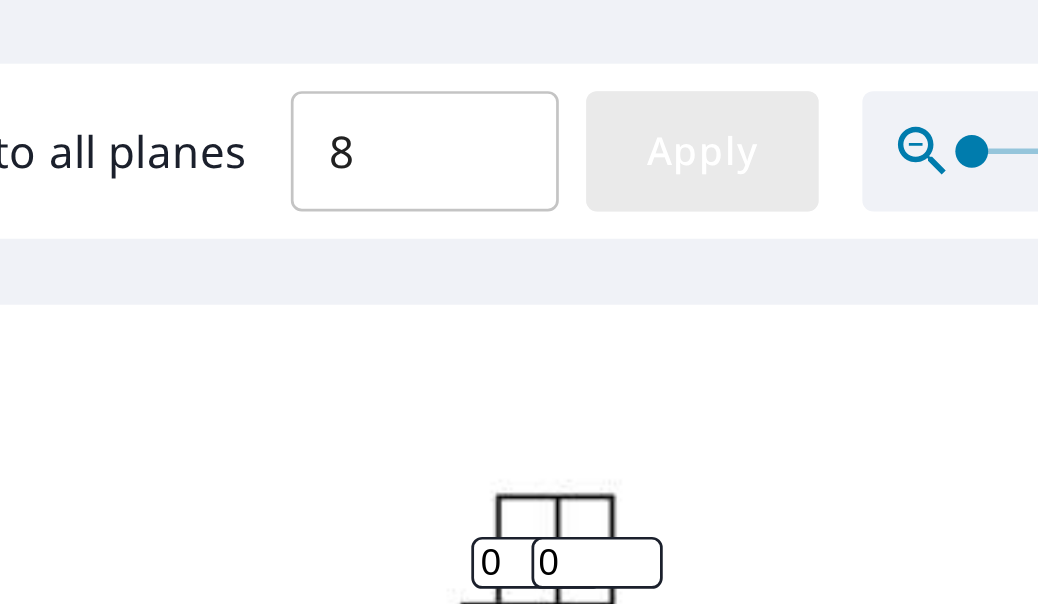 type on "8" 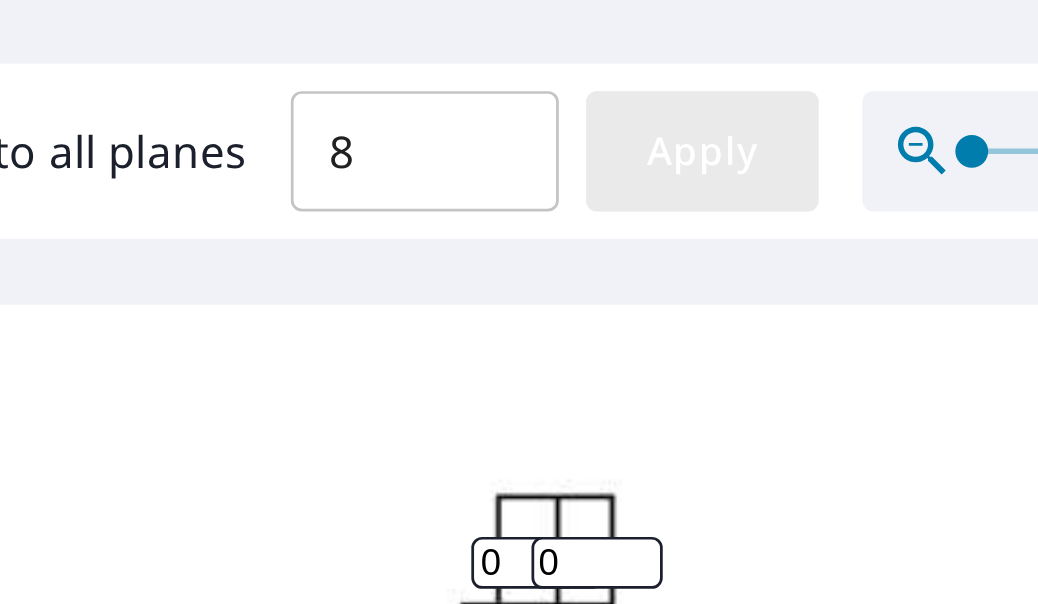 type on "8" 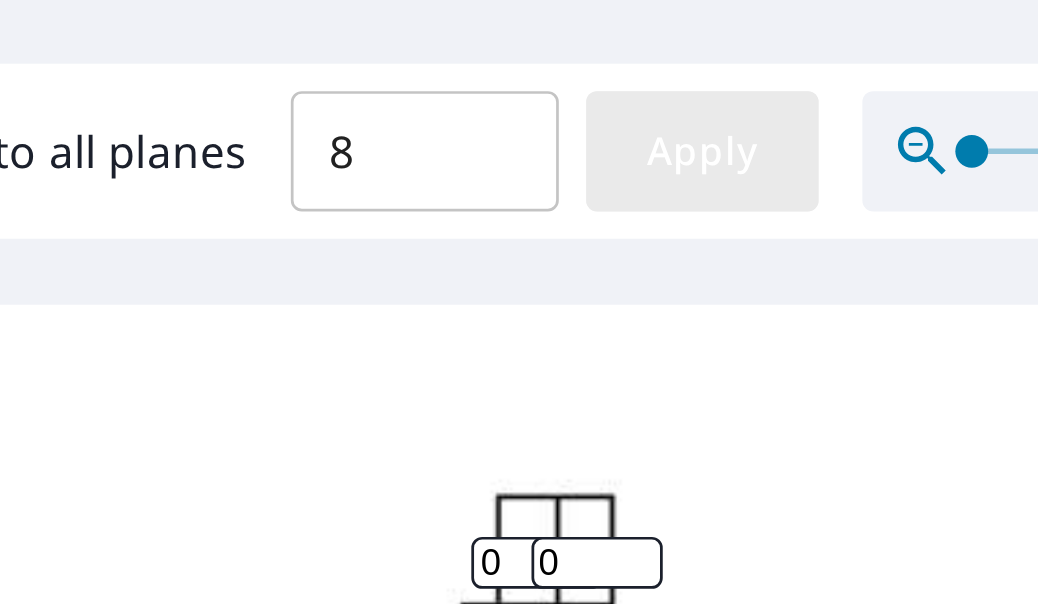 type on "8" 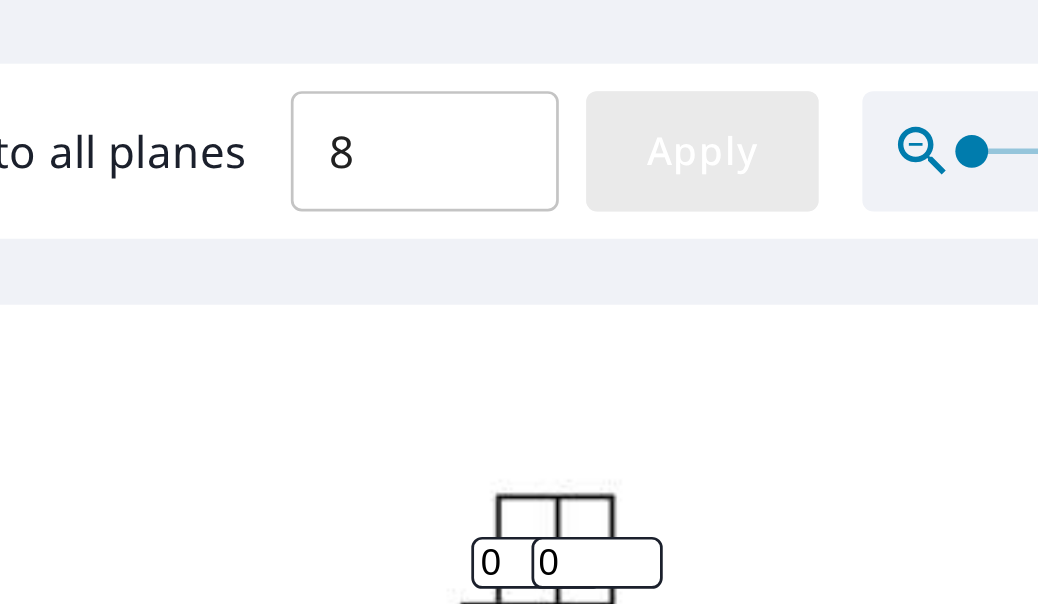 type on "8" 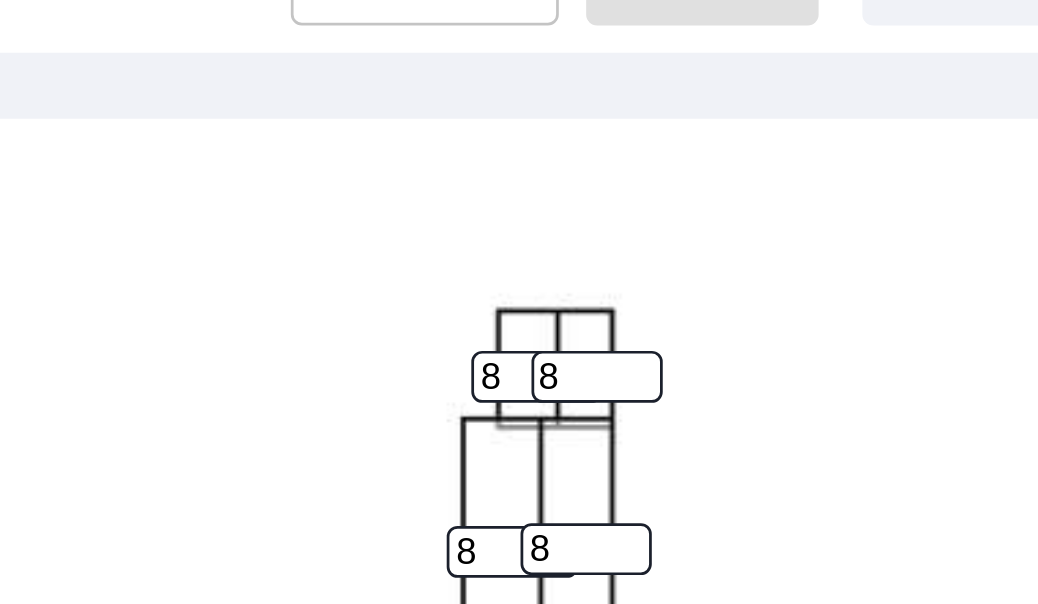 scroll, scrollTop: 491, scrollLeft: 0, axis: vertical 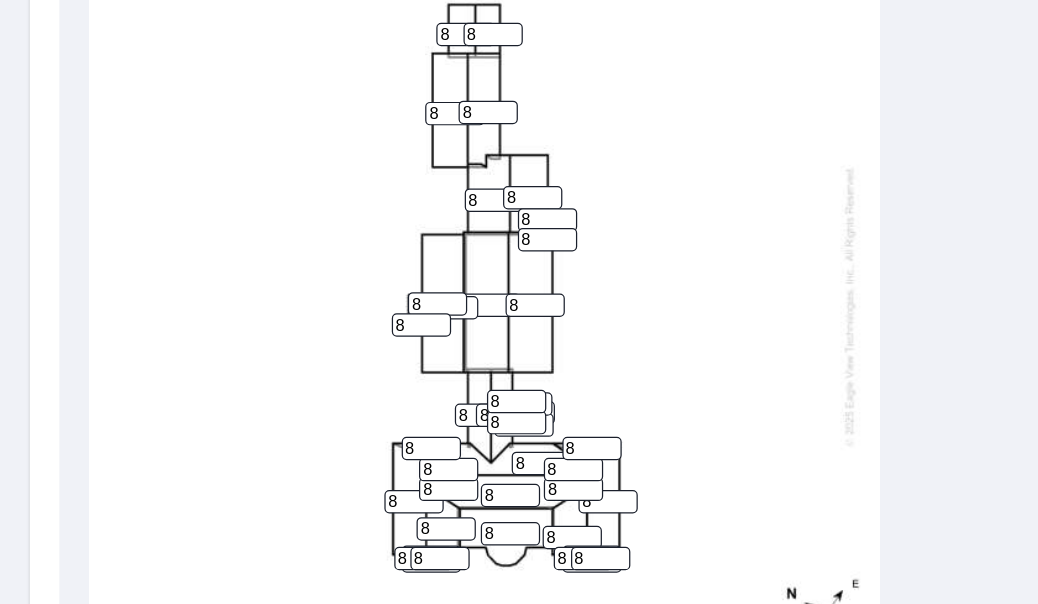 click on "[PHONE]" at bounding box center (392, 362) 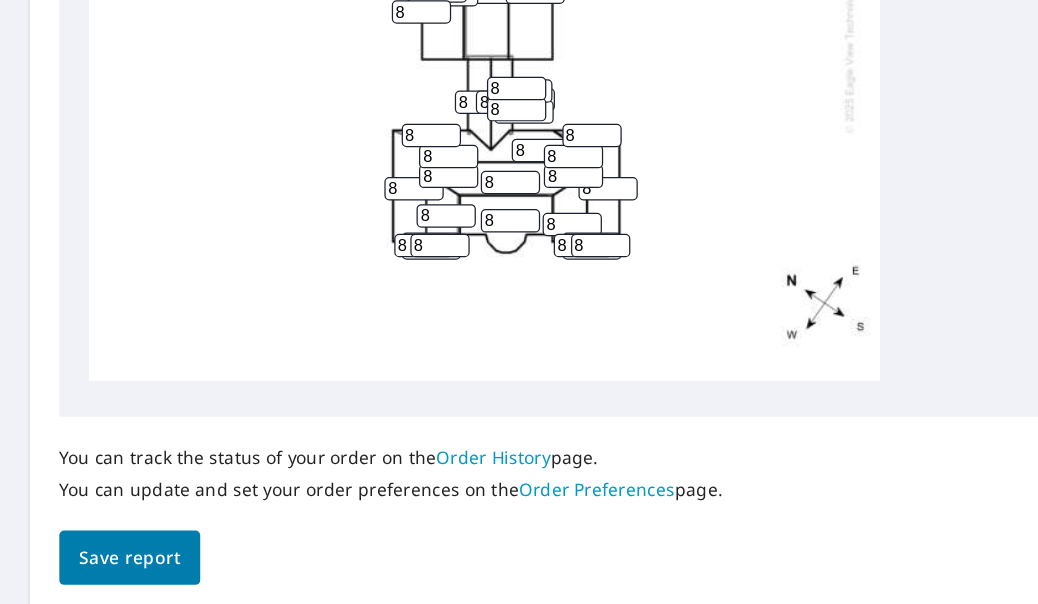 scroll, scrollTop: 993, scrollLeft: 0, axis: vertical 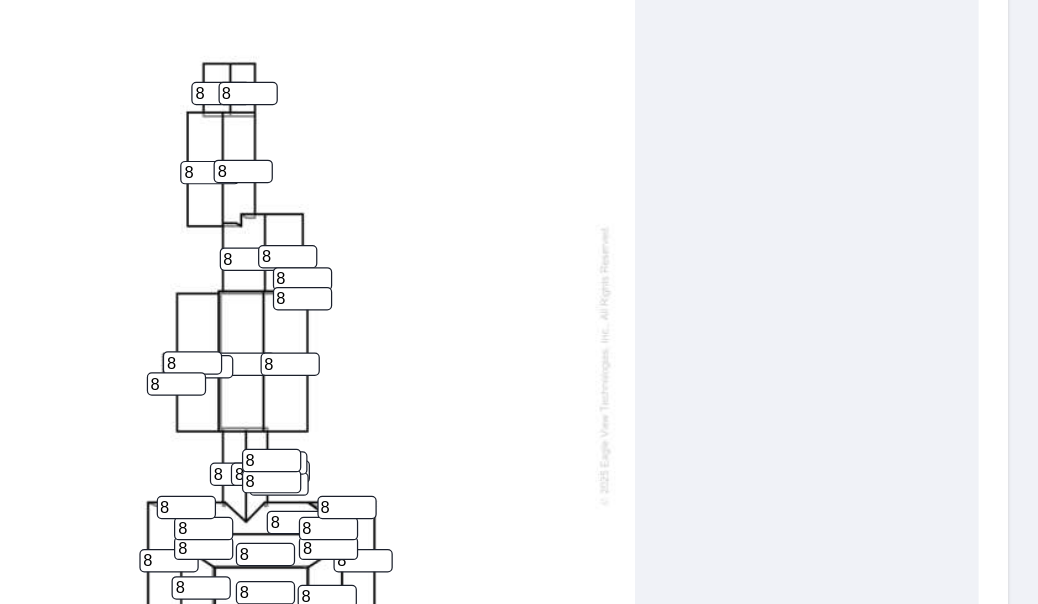 click on "[PHONE]" at bounding box center (392, 410) 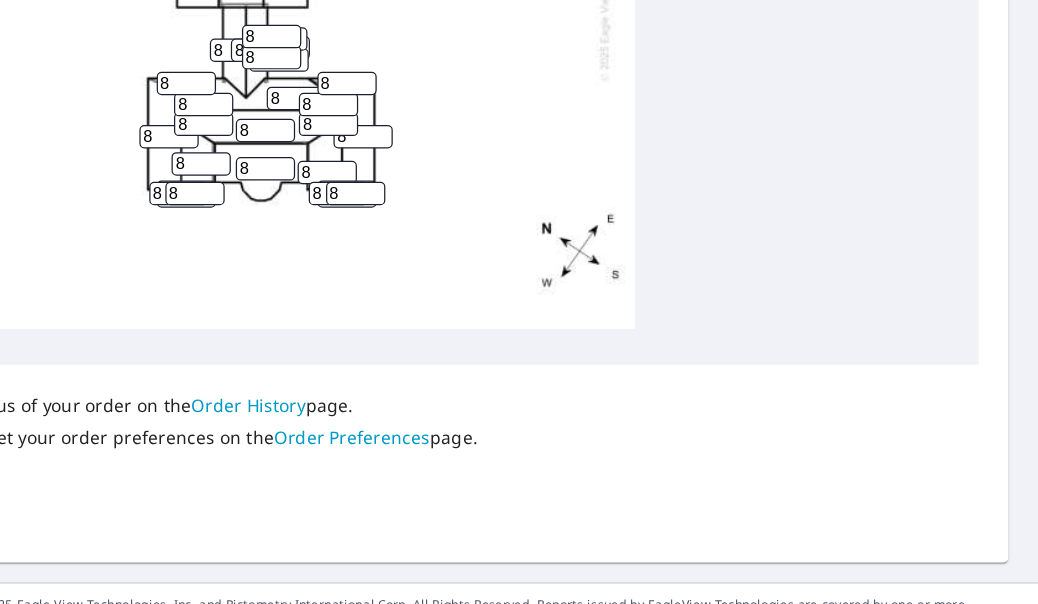 scroll, scrollTop: 947, scrollLeft: 0, axis: vertical 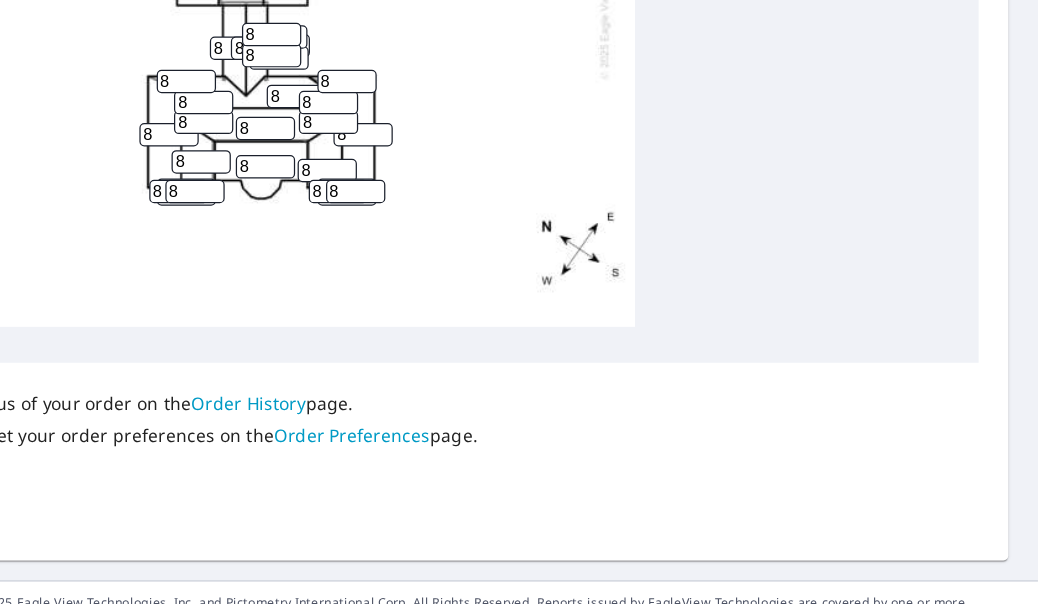 click on "8" at bounding box center [413, 249] 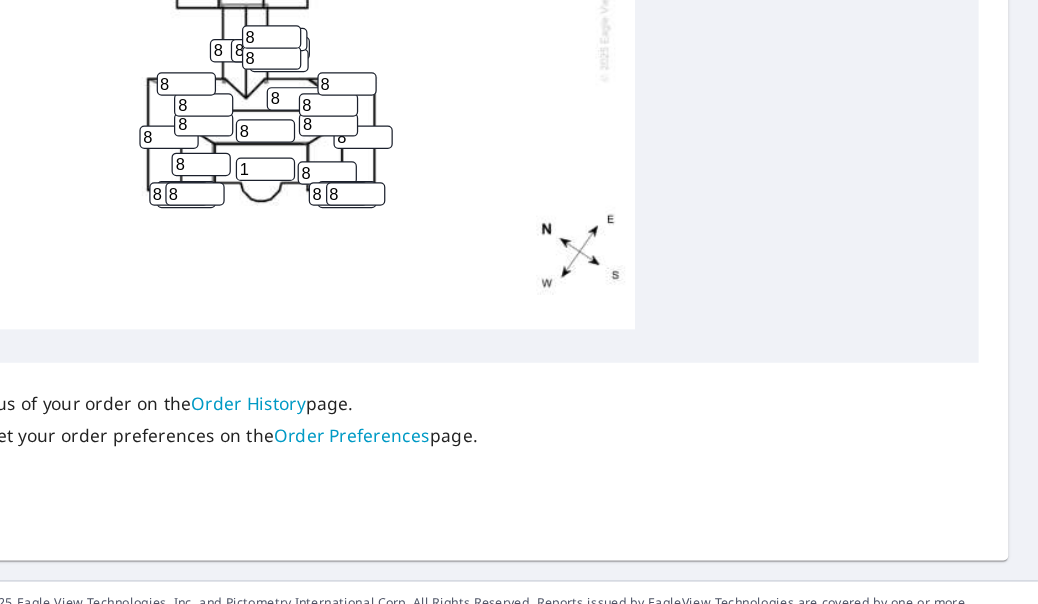 scroll, scrollTop: 0, scrollLeft: 0, axis: both 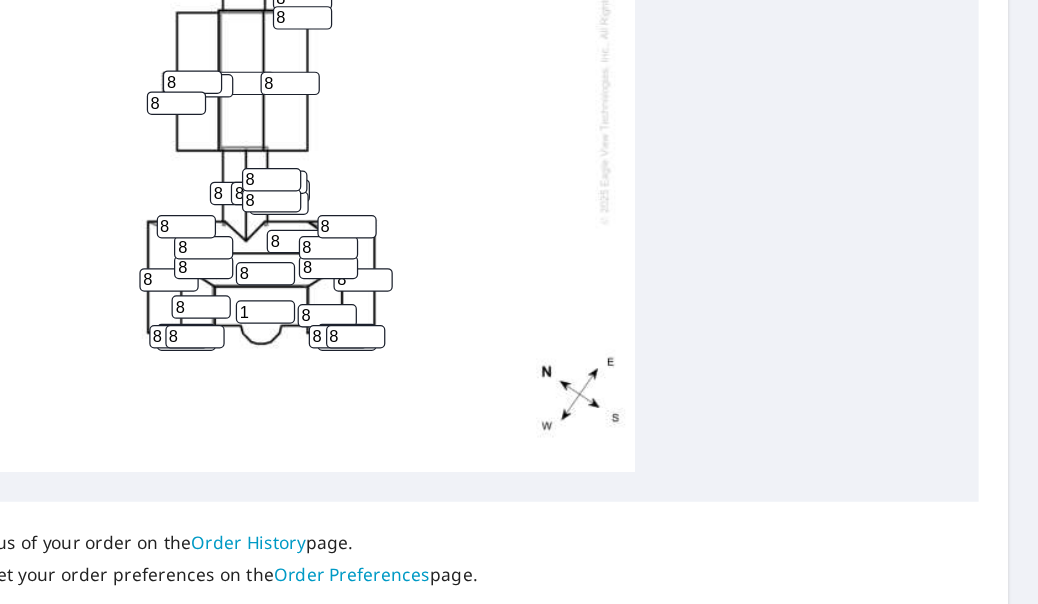 type on "1" 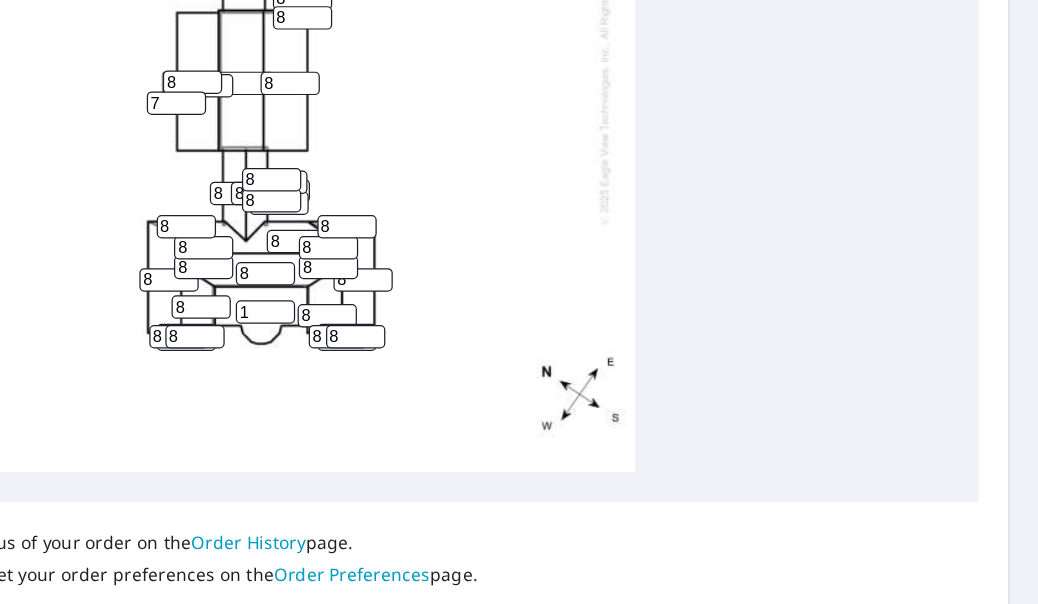 click on "7" at bounding box center (341, 198) 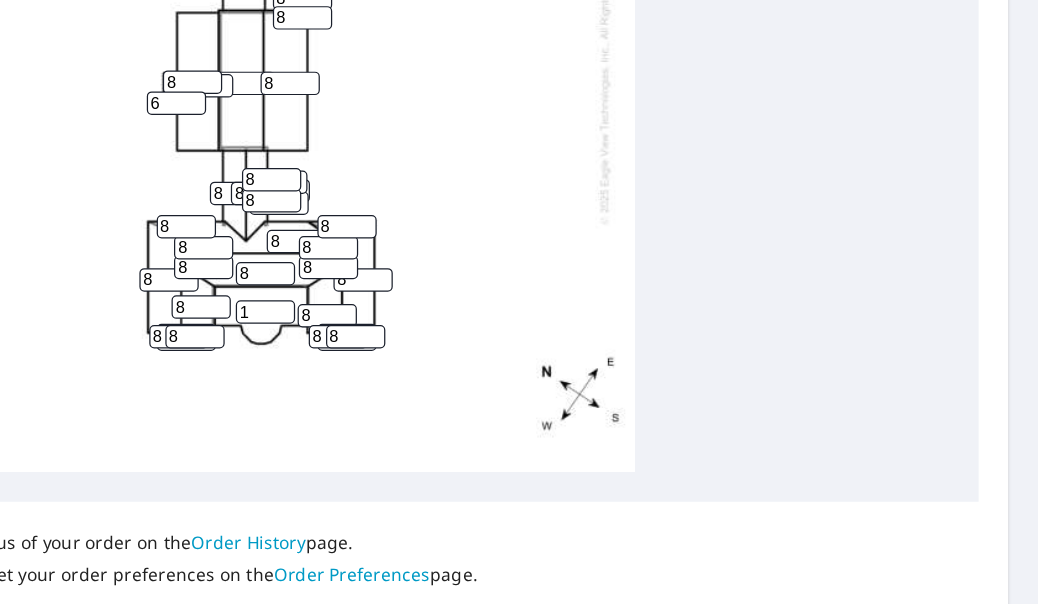 click on "6" at bounding box center (341, 198) 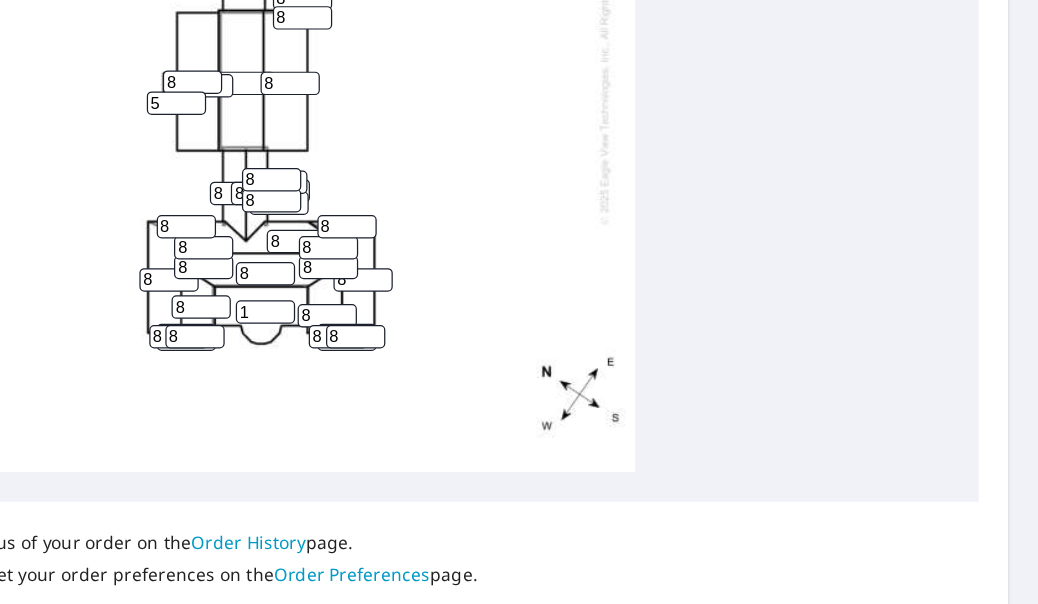 click on "5" at bounding box center [341, 198] 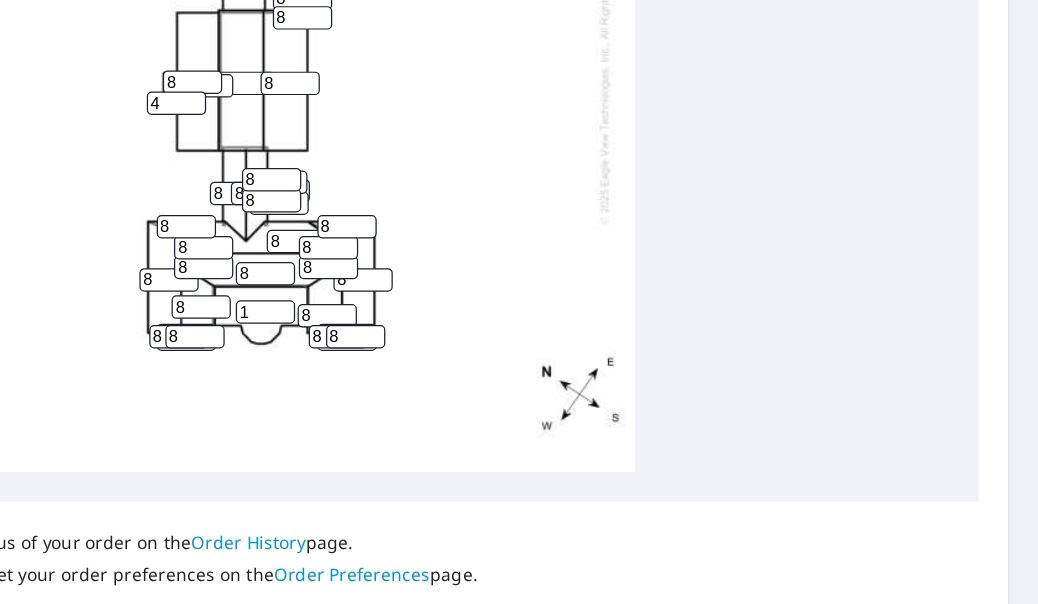 click on "3" at bounding box center (341, 198) 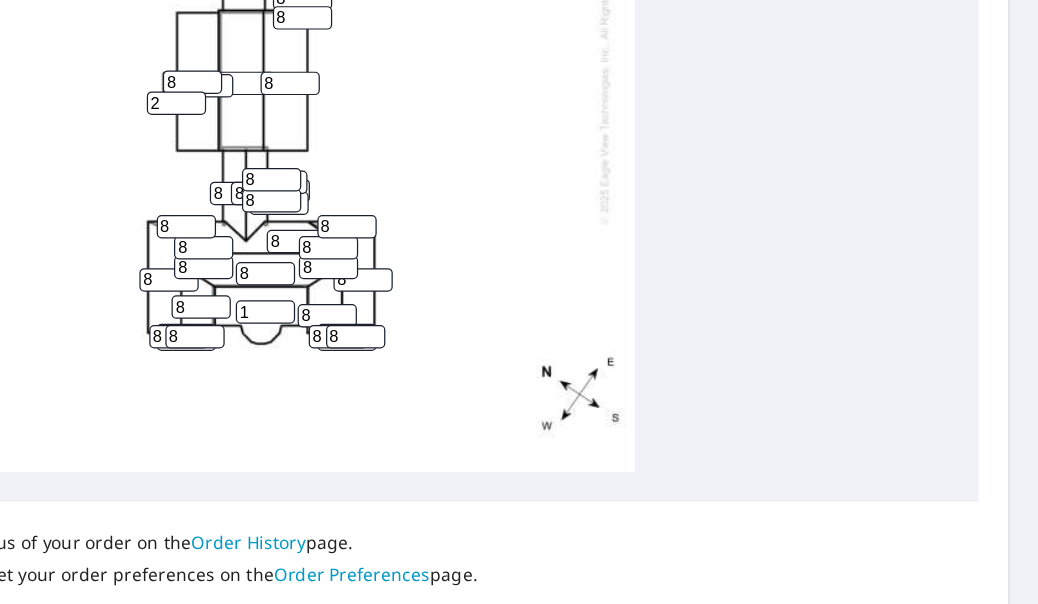 click on "2" at bounding box center (341, 198) 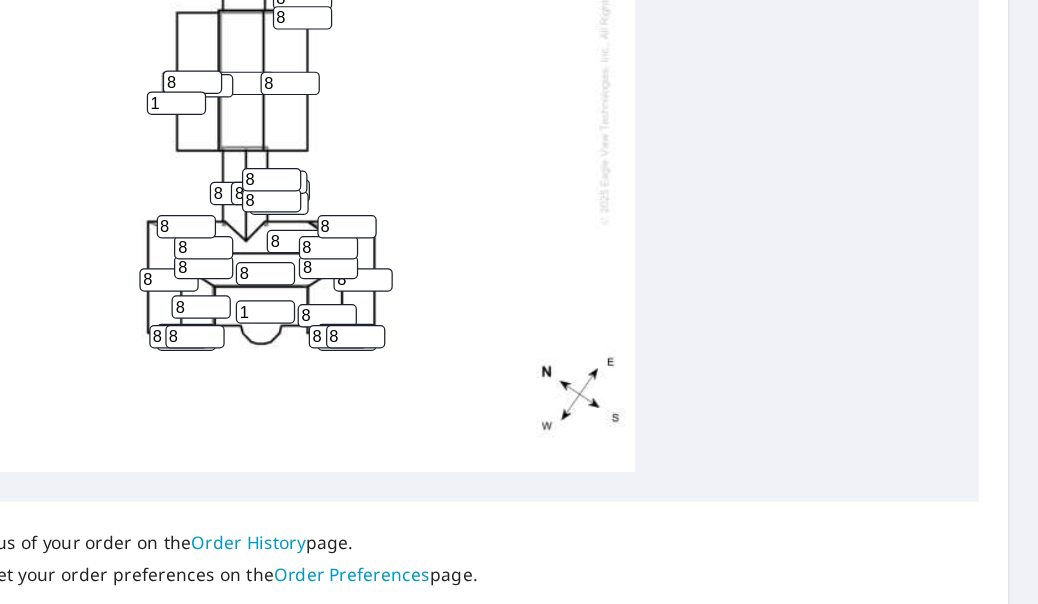 type on "0" 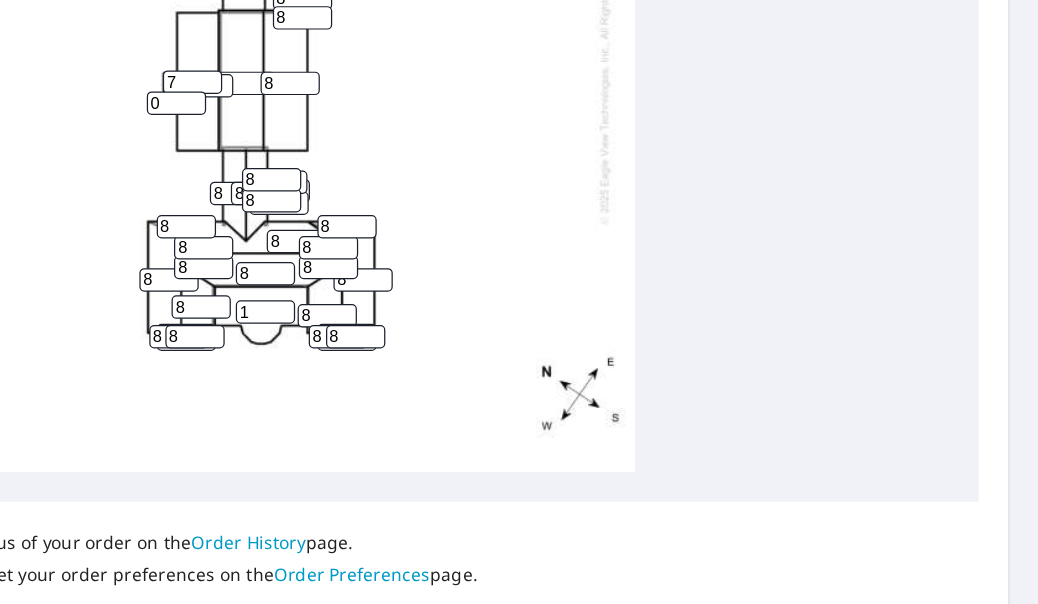 click on "7" at bounding box center [354, 181] 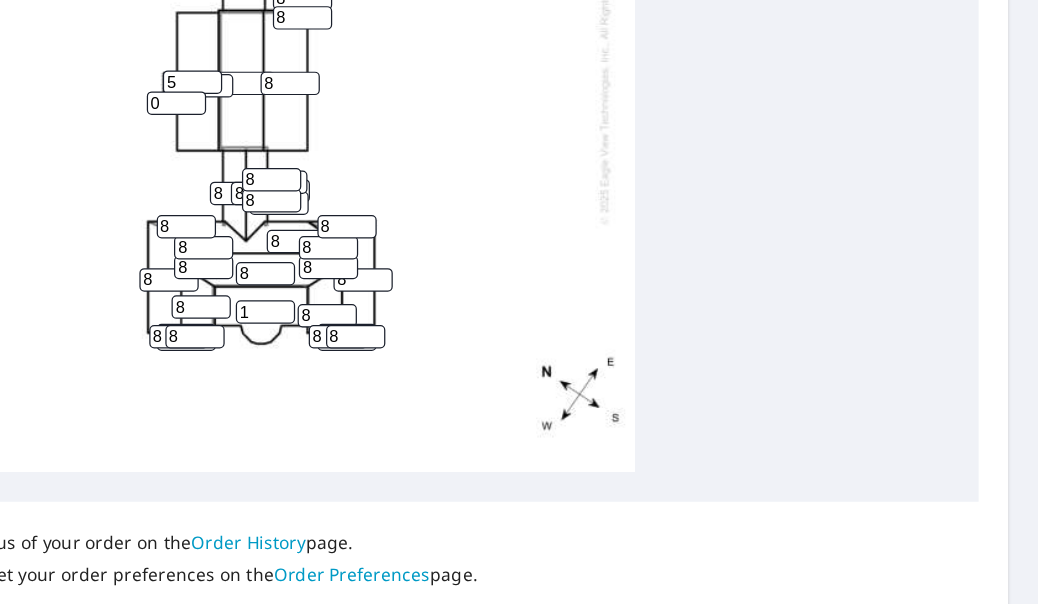 click on "5" at bounding box center (354, 181) 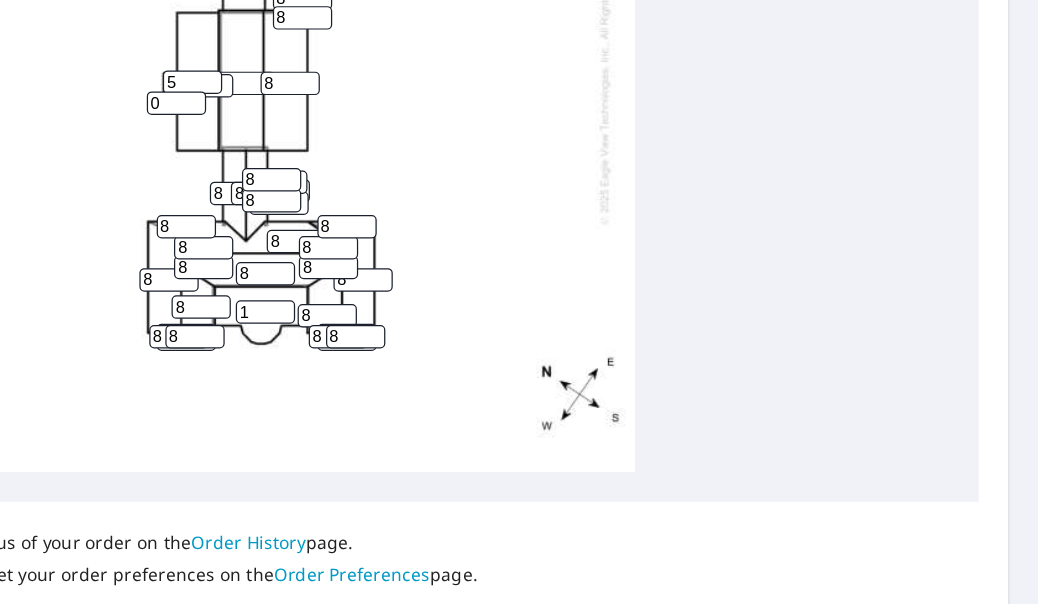 click on "4" at bounding box center (354, 181) 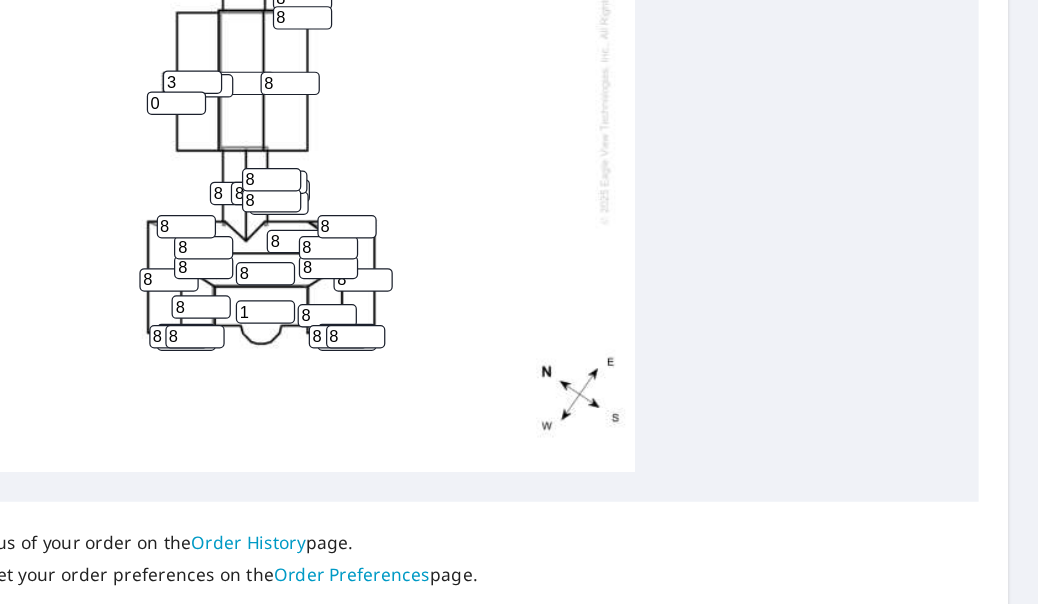 click on "3" at bounding box center [354, 181] 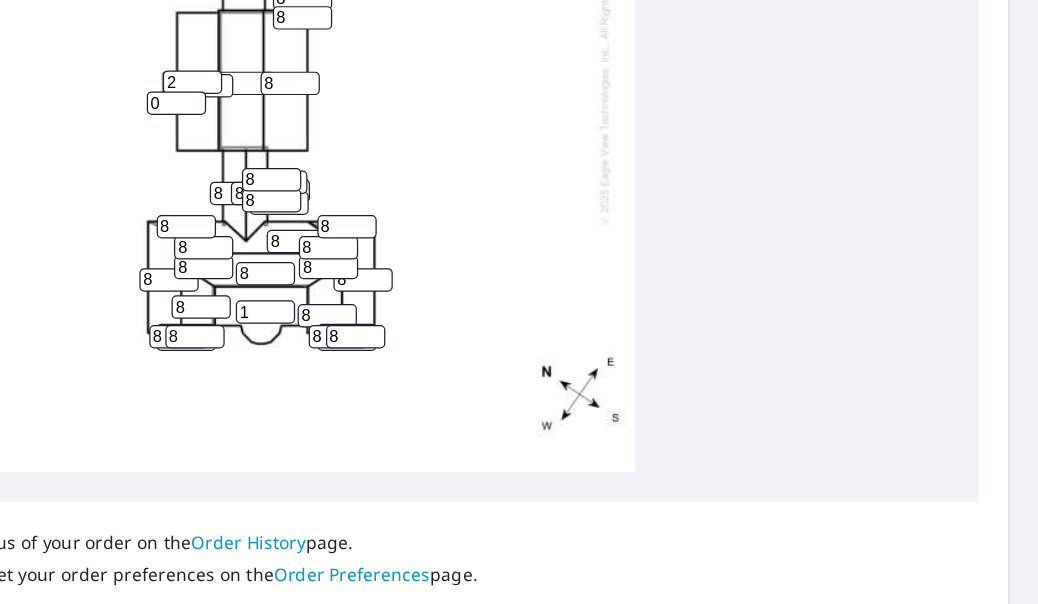 click on "2" at bounding box center (354, 181) 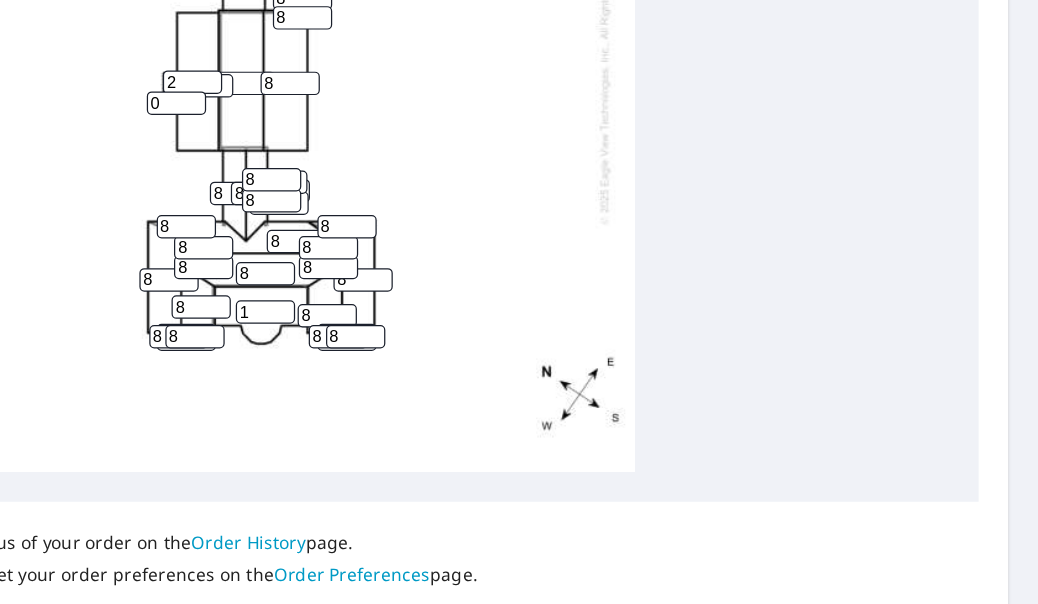 type on "1" 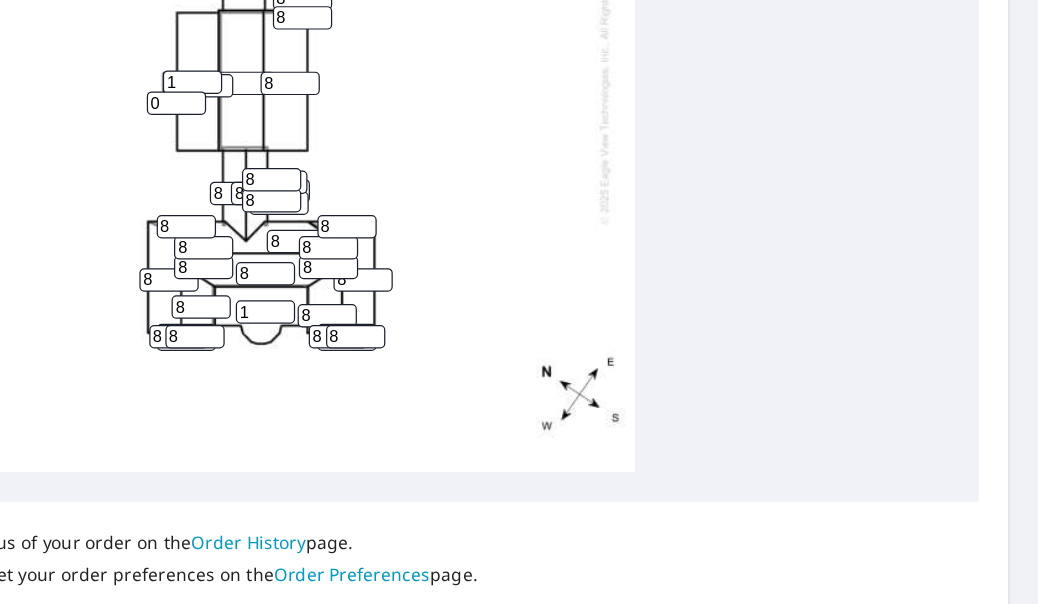 click on "7" at bounding box center [363, 184] 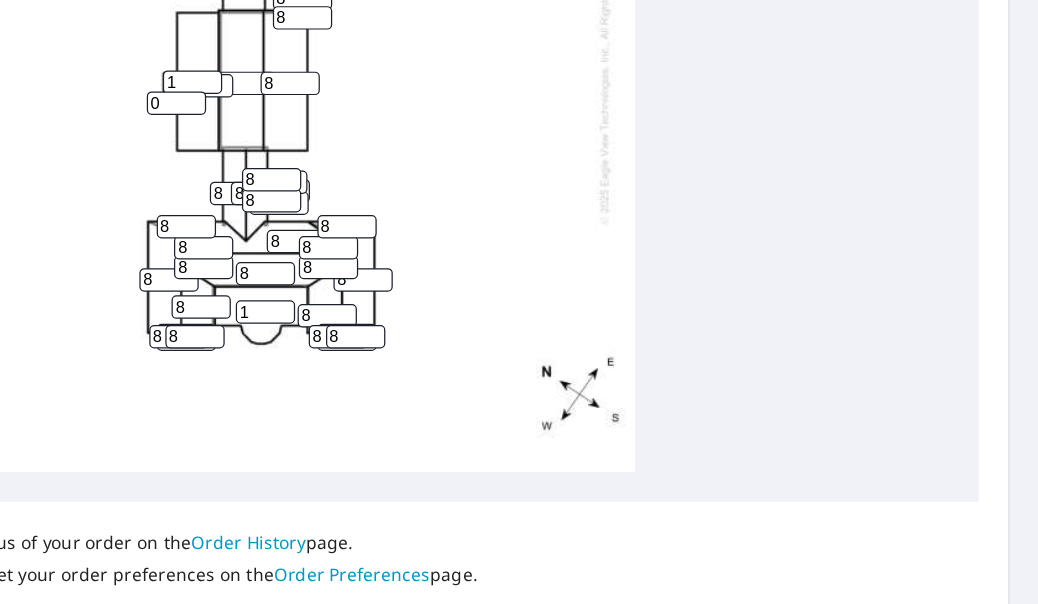 click on "6" at bounding box center (363, 184) 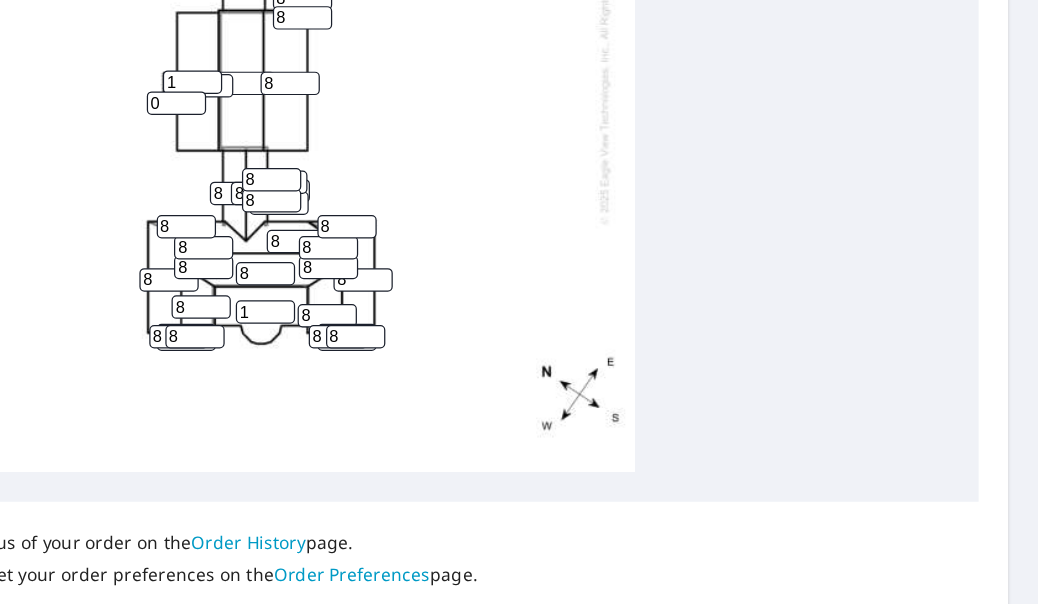 click on "4" at bounding box center [363, 184] 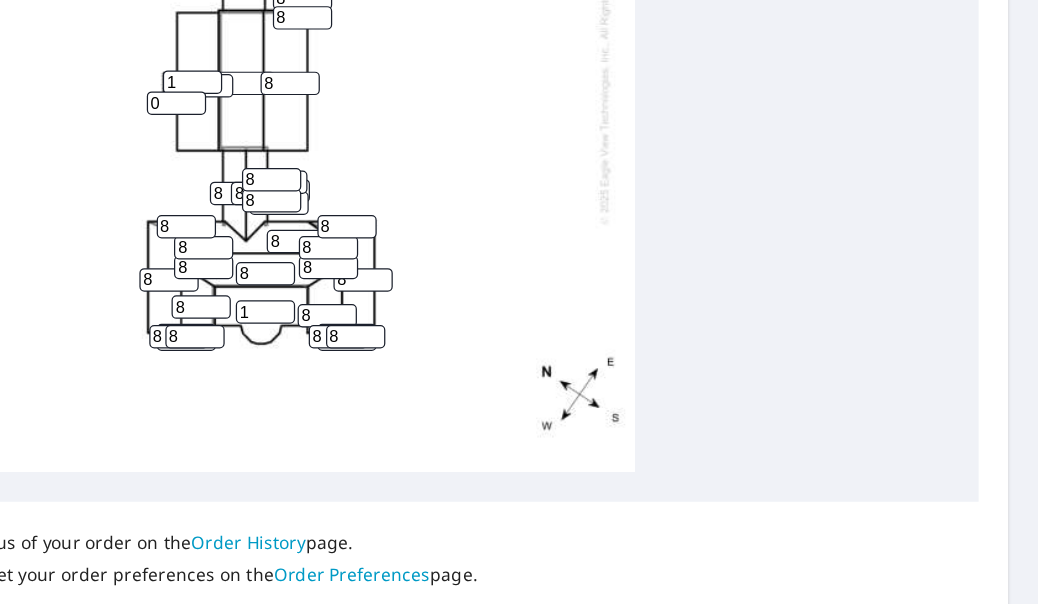 click on "3" at bounding box center (363, 184) 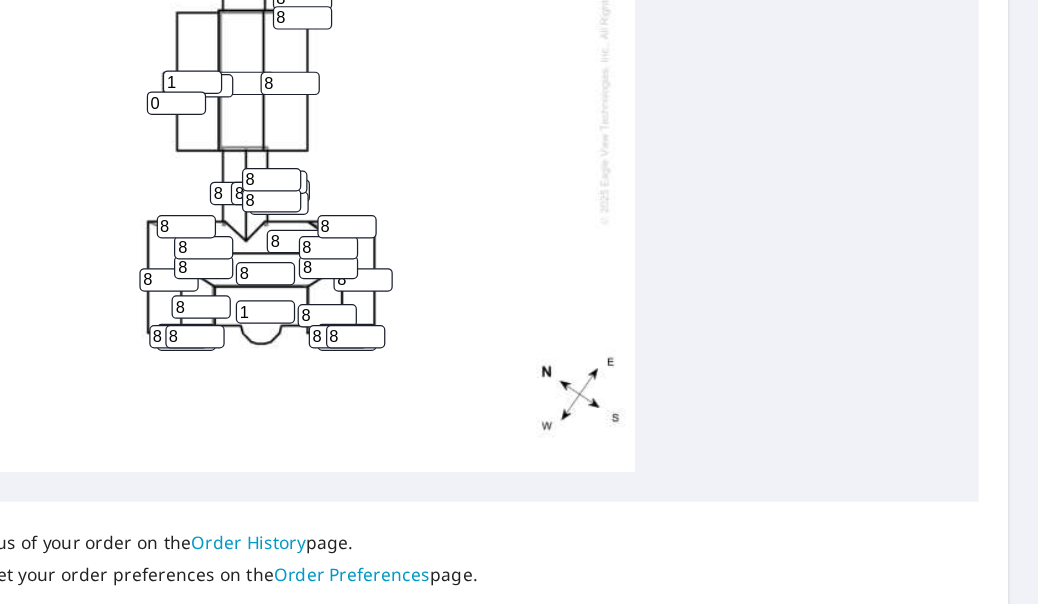 click on "2" at bounding box center (363, 184) 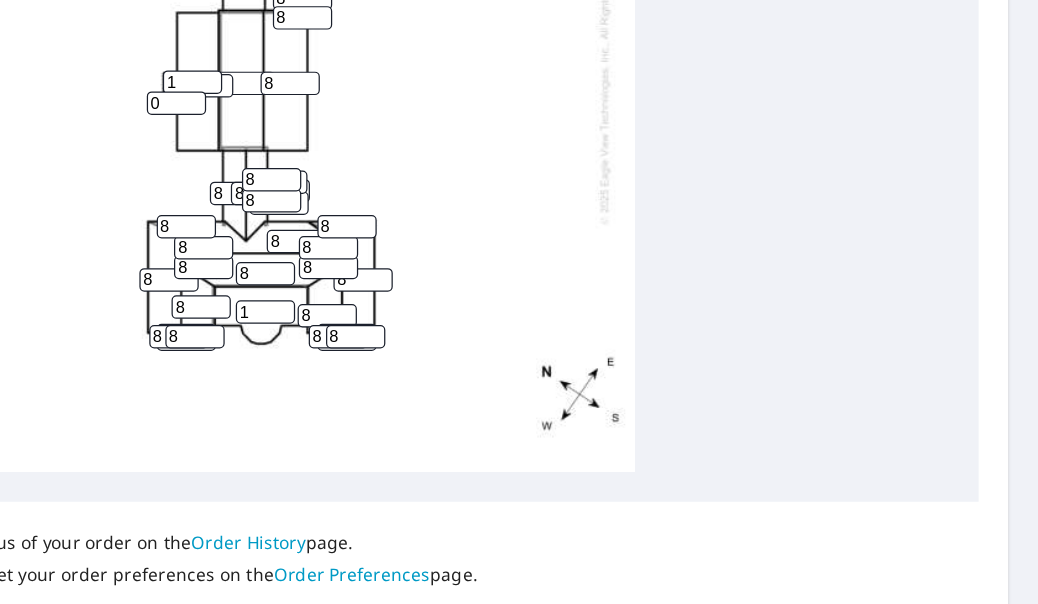 type on "1" 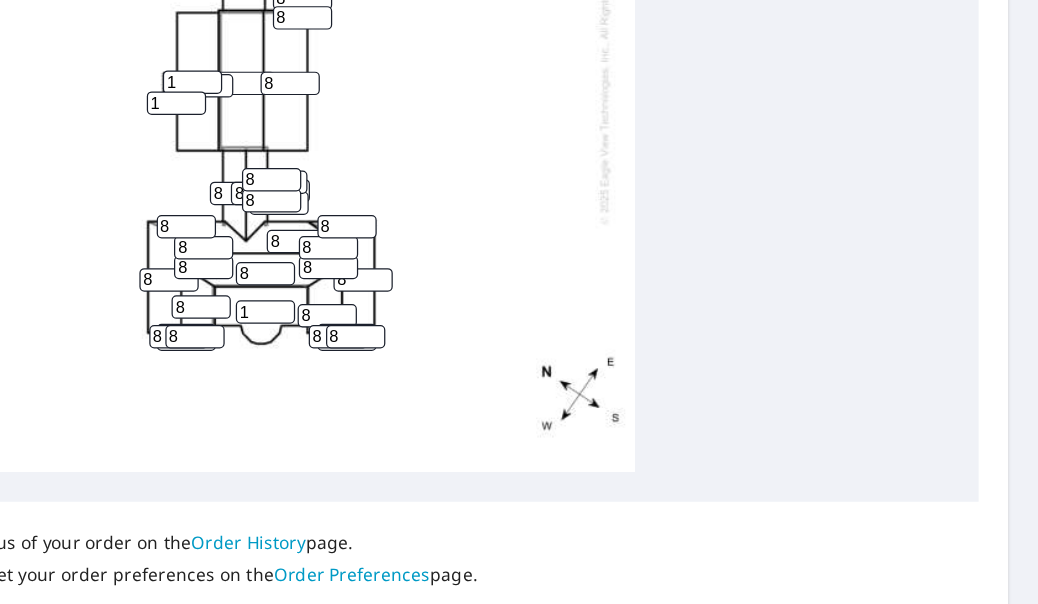 type on "1" 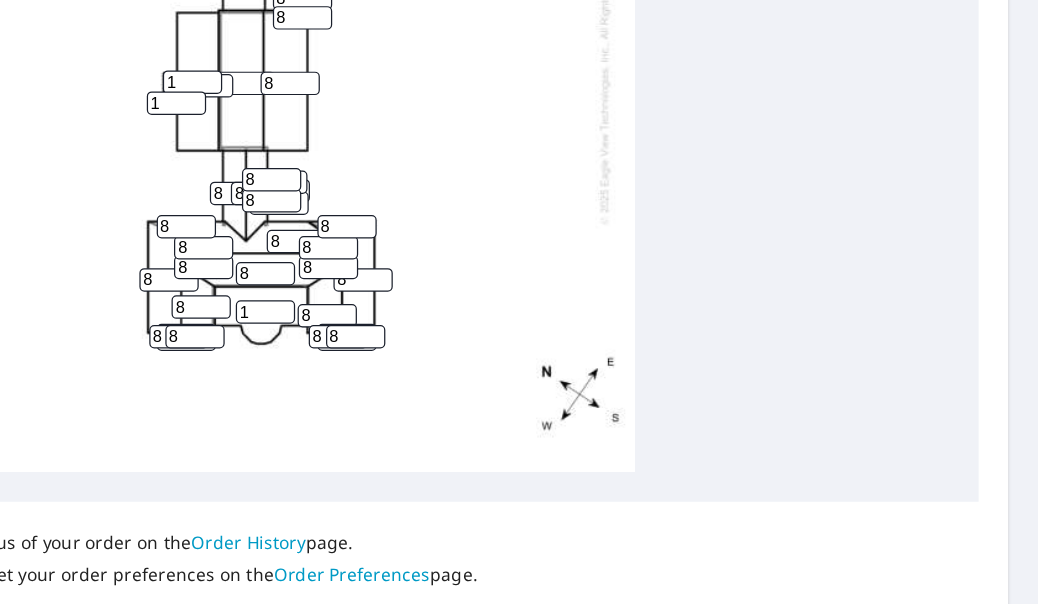 click on "1" at bounding box center (341, 198) 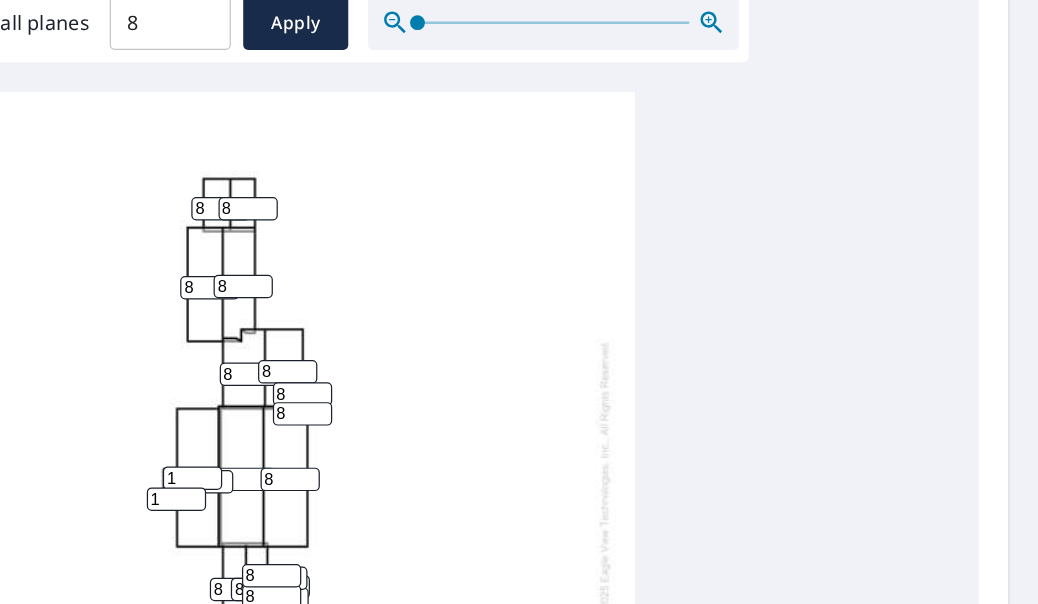 scroll, scrollTop: 518, scrollLeft: 0, axis: vertical 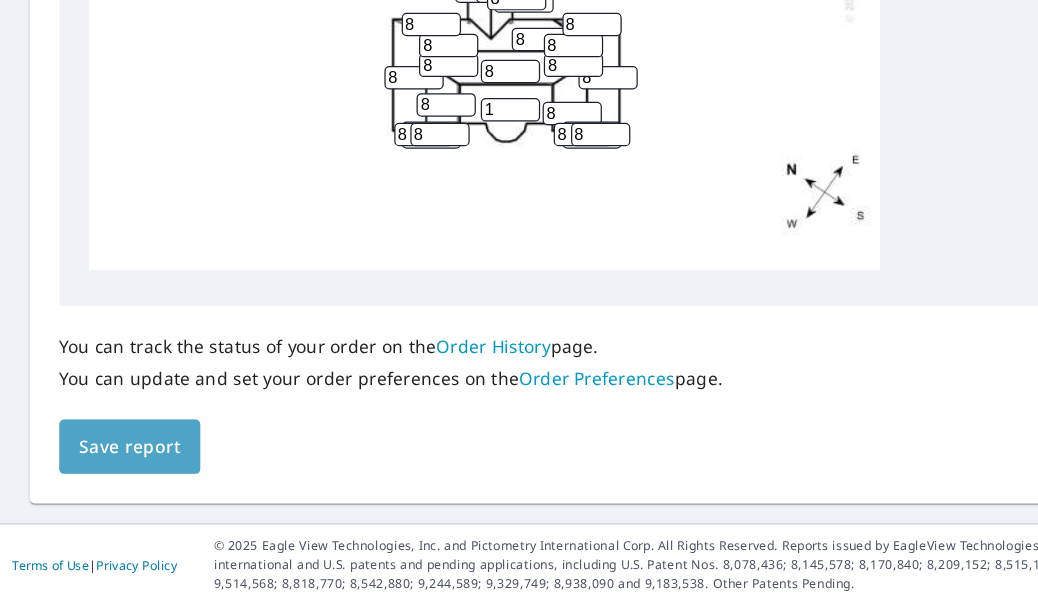 click on "Save report" at bounding box center [105, 476] 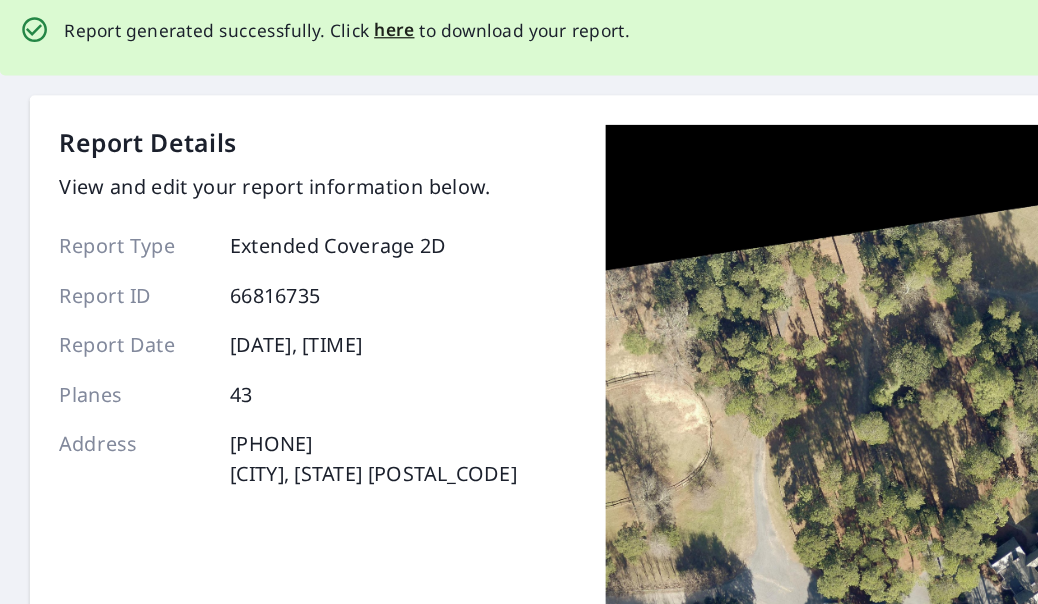 scroll, scrollTop: 0, scrollLeft: 0, axis: both 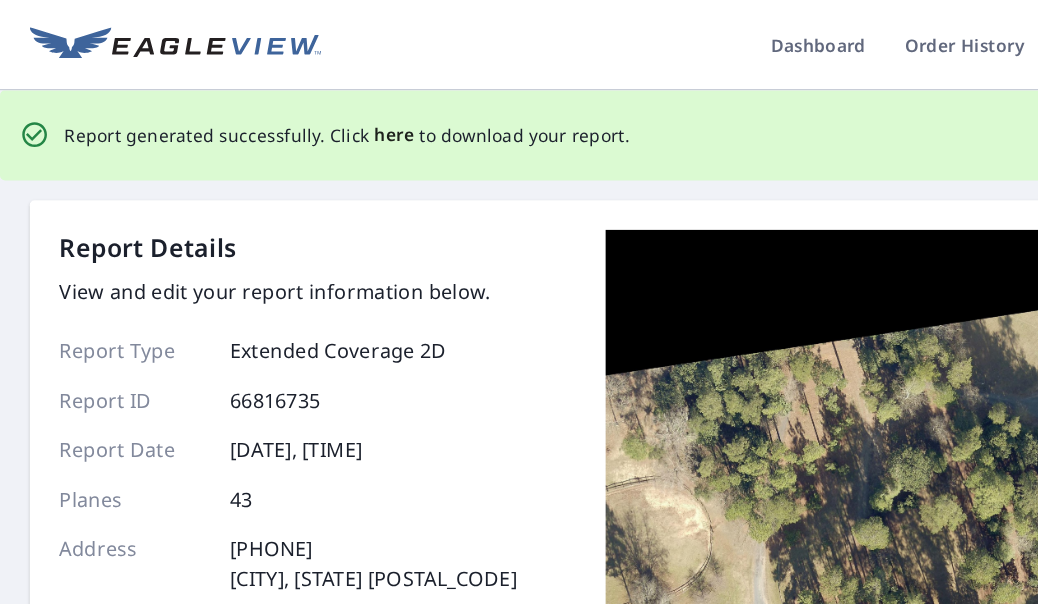 click on "here" at bounding box center (319, 109) 